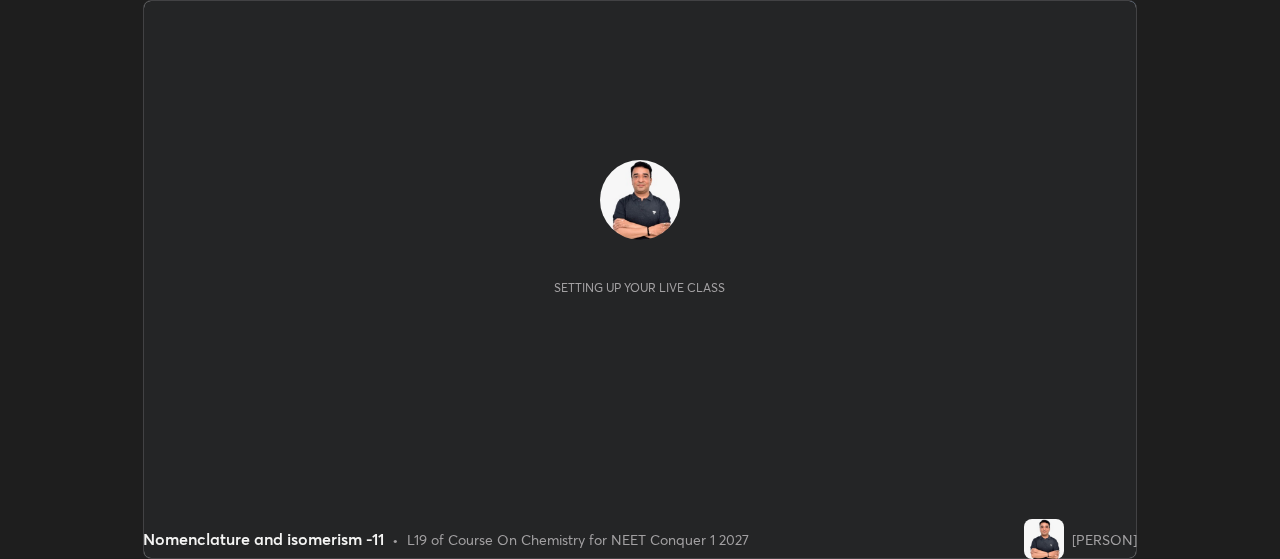 scroll, scrollTop: 0, scrollLeft: 0, axis: both 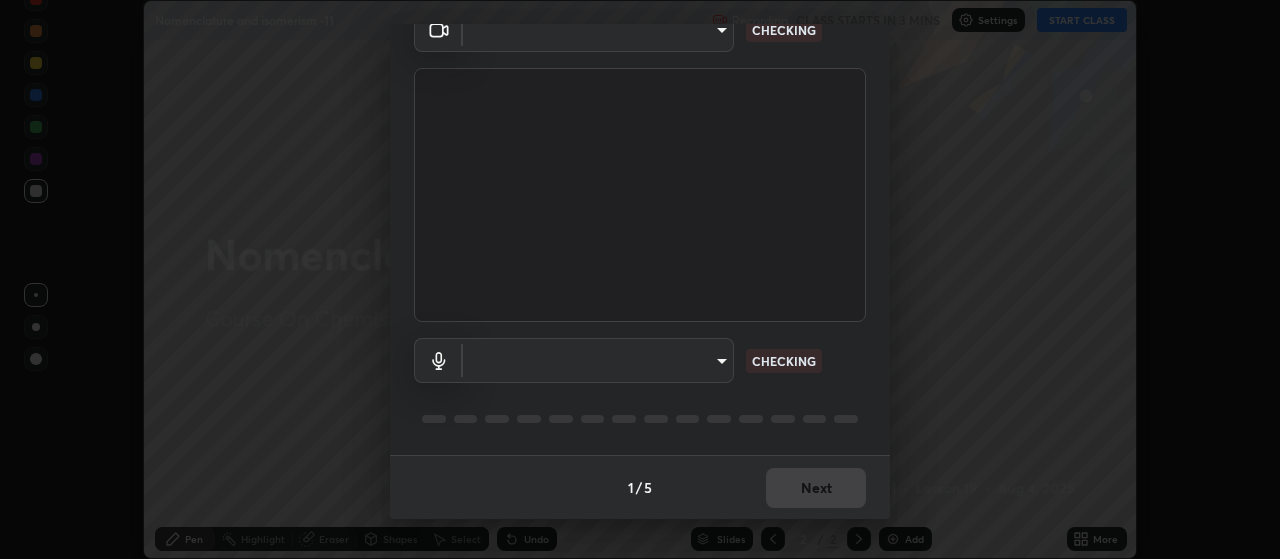 type on "[HASH]" 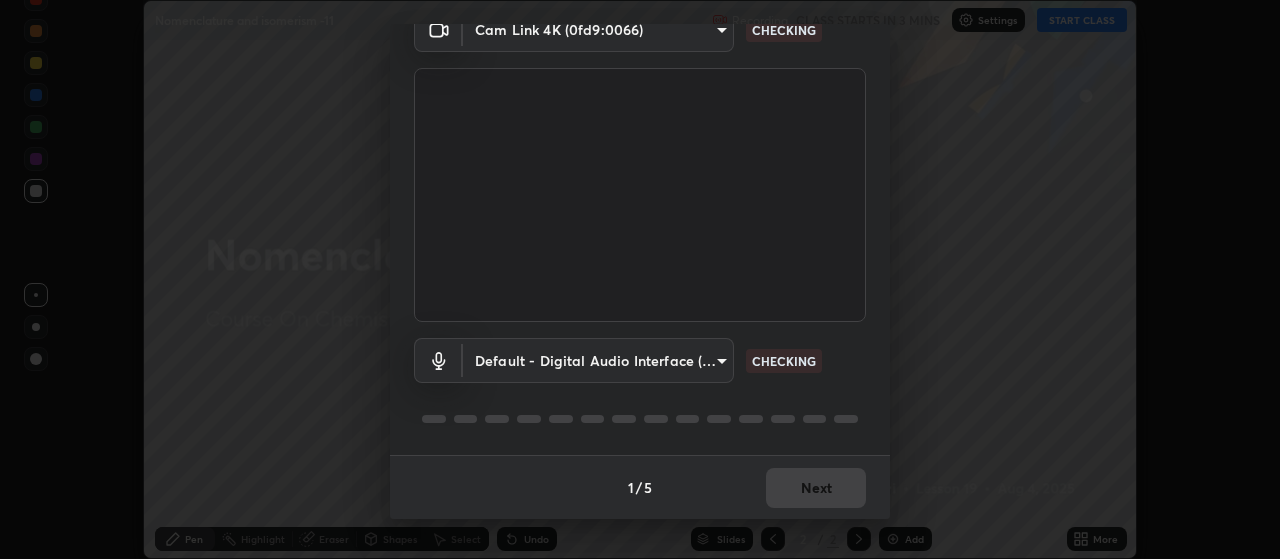 click on "Erase all Nomenclature and isomerism -11 Recording CLASS STARTS IN 3 MINS Settings START CLASS Setting up your live class Nomenclature and isomerism -11 • L19 of Course On Chemistry for NEET Conquer 1 2027 [PERSON] Pen Highlight Eraser Shapes Select Undo Slides 2 / 2 Add More No doubts shared Encourage your learners to ask a doubt for better clarity Report an issue Reason for reporting Buffering Chat not working Audio - Video sync issue Educator video quality low ​ Attach an image Report Media settings Cam Link 4K (0fd9:0066) [HASH] CHECKING Default - Digital Audio Interface (11- Cam Link 4K) default CHECKING 1 / 5 Next" at bounding box center [640, 279] 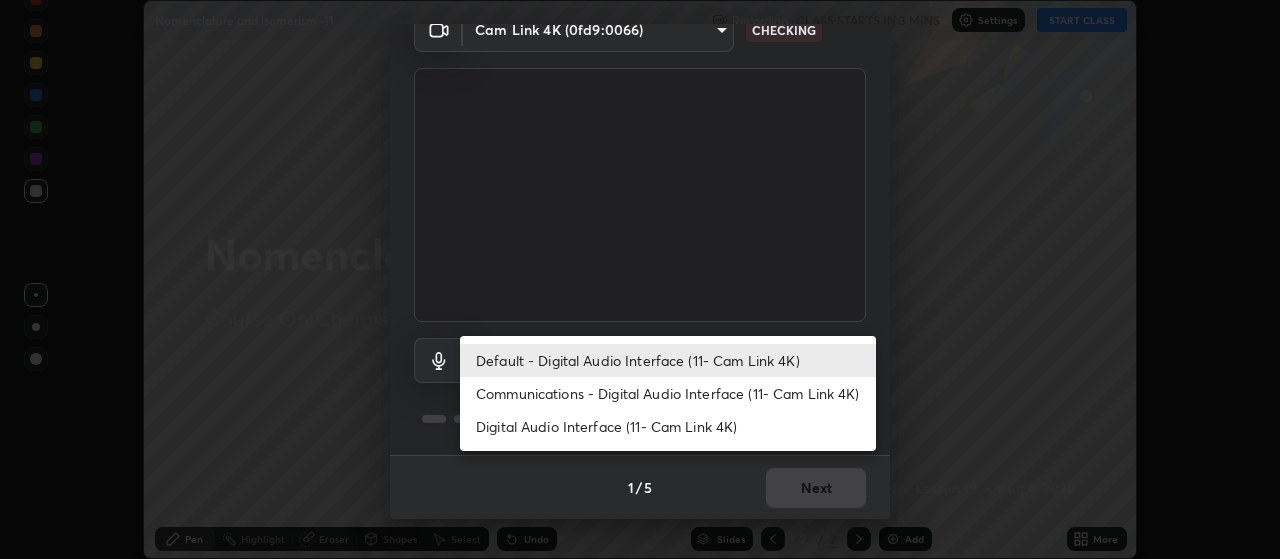 click on "Communications - Digital Audio Interface (11- Cam Link 4K)" at bounding box center (668, 393) 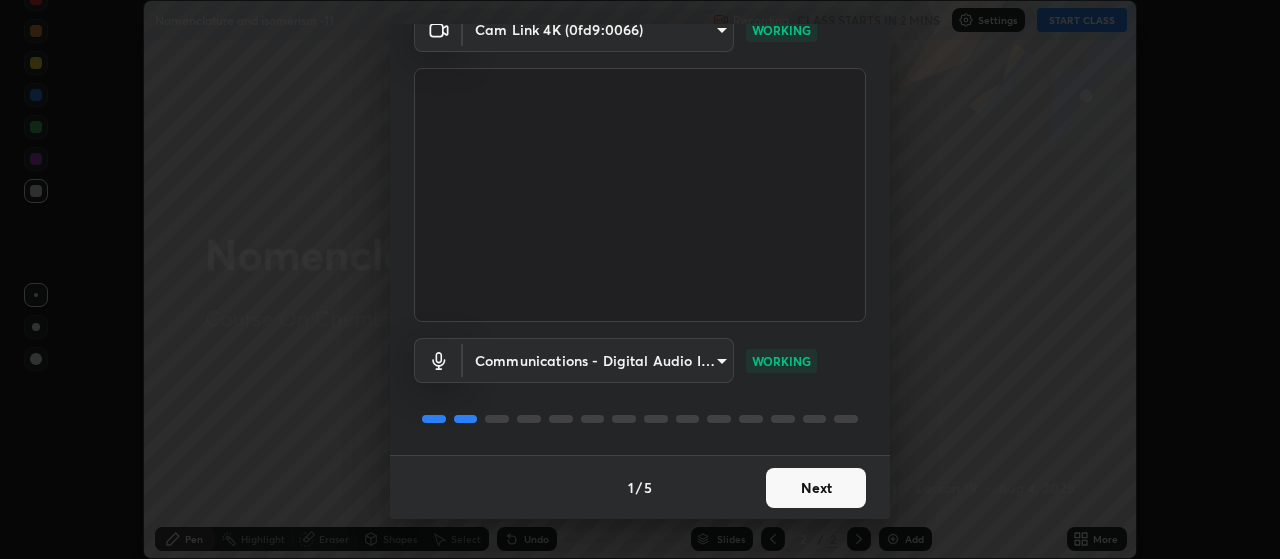 click on "Next" at bounding box center [816, 488] 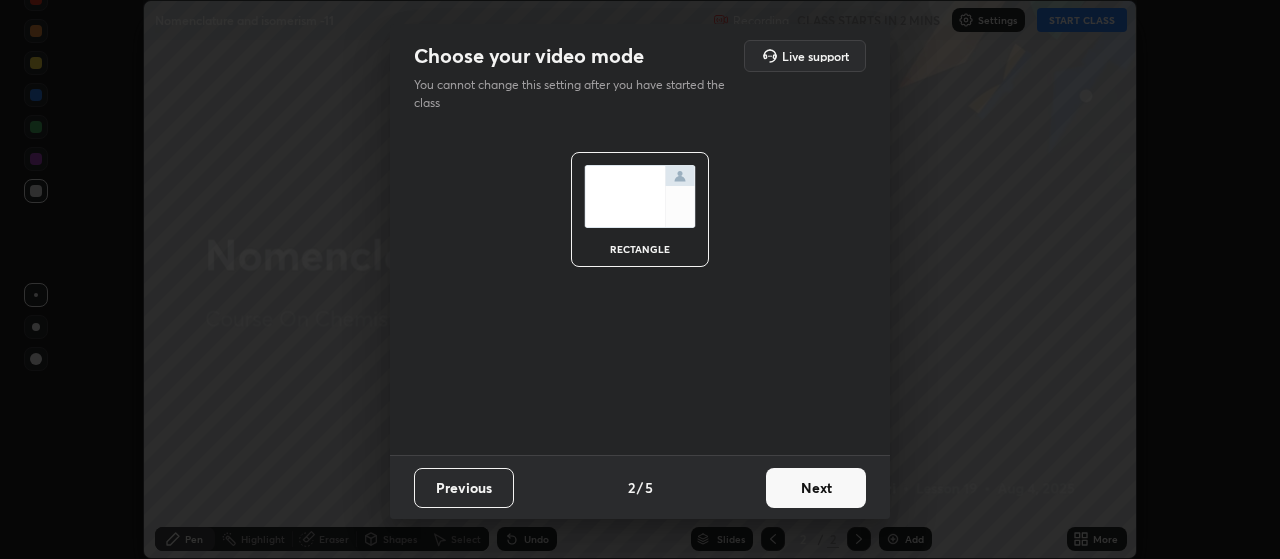 scroll, scrollTop: 0, scrollLeft: 0, axis: both 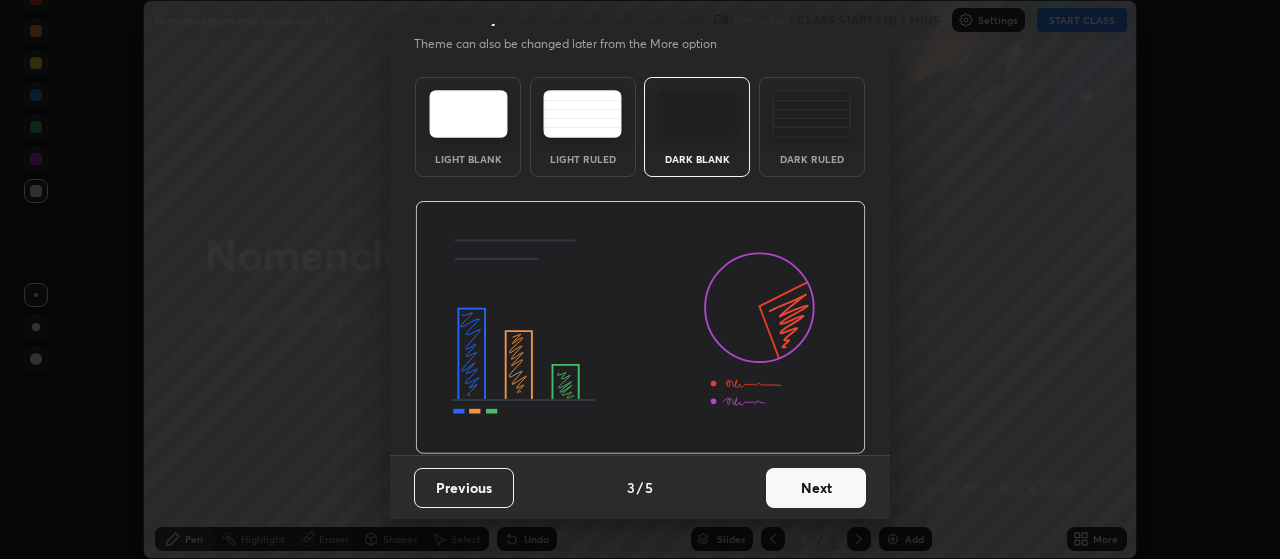 click on "Next" at bounding box center (816, 488) 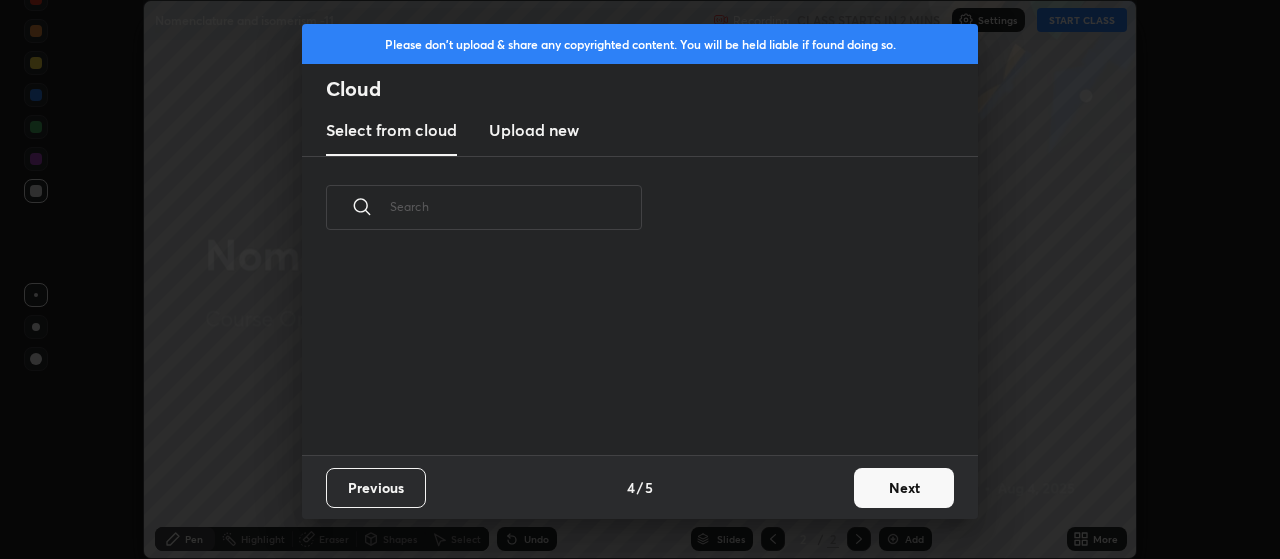 scroll, scrollTop: 0, scrollLeft: 0, axis: both 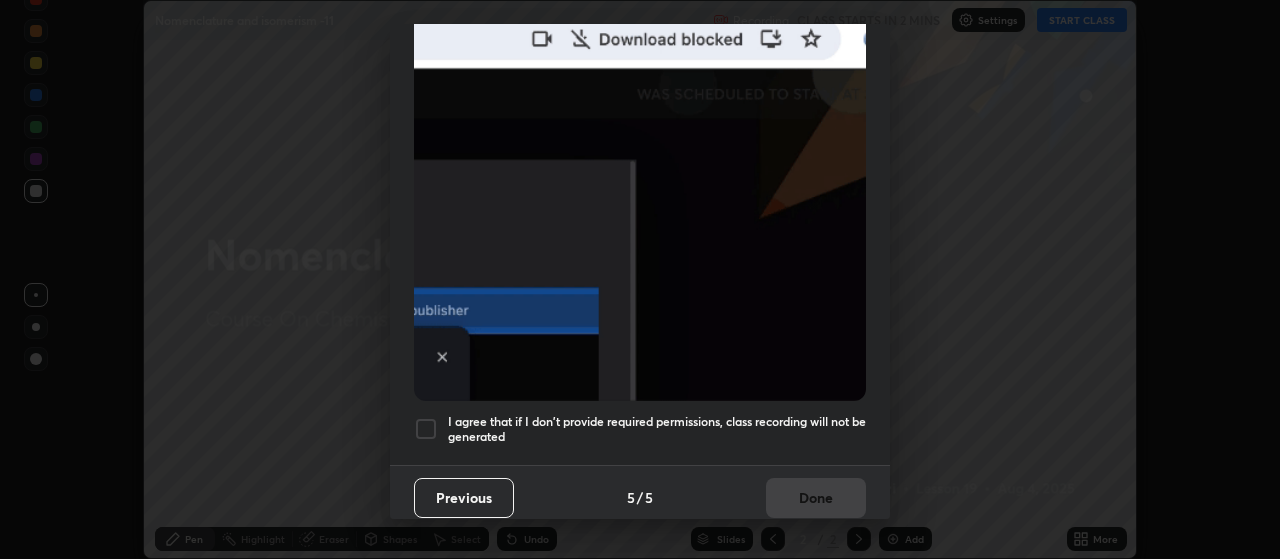 click at bounding box center [426, 429] 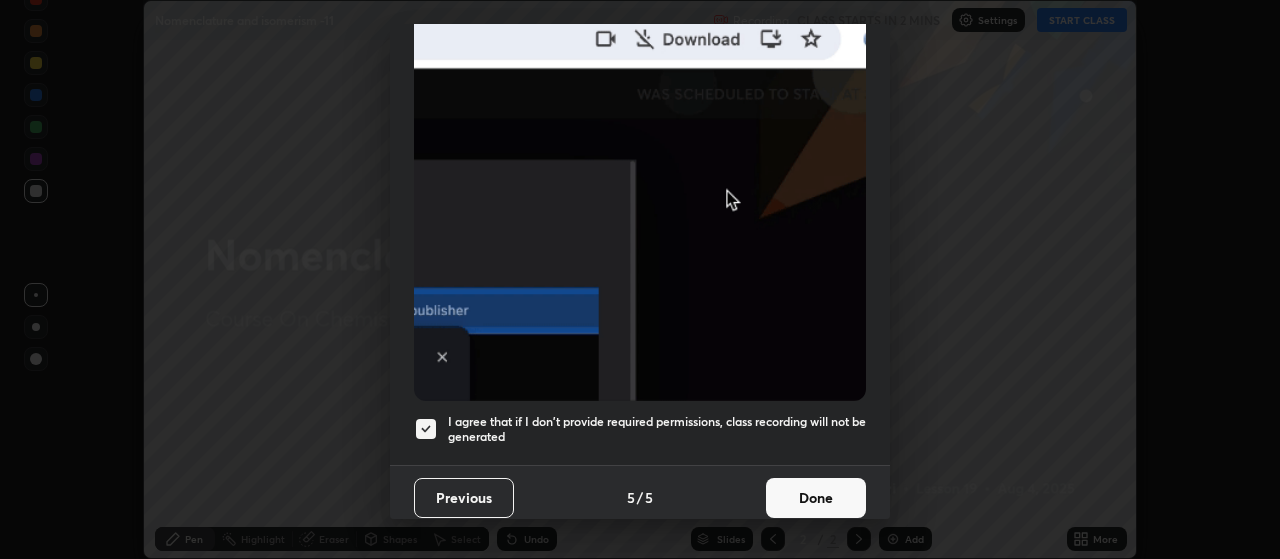 click on "Done" at bounding box center (816, 498) 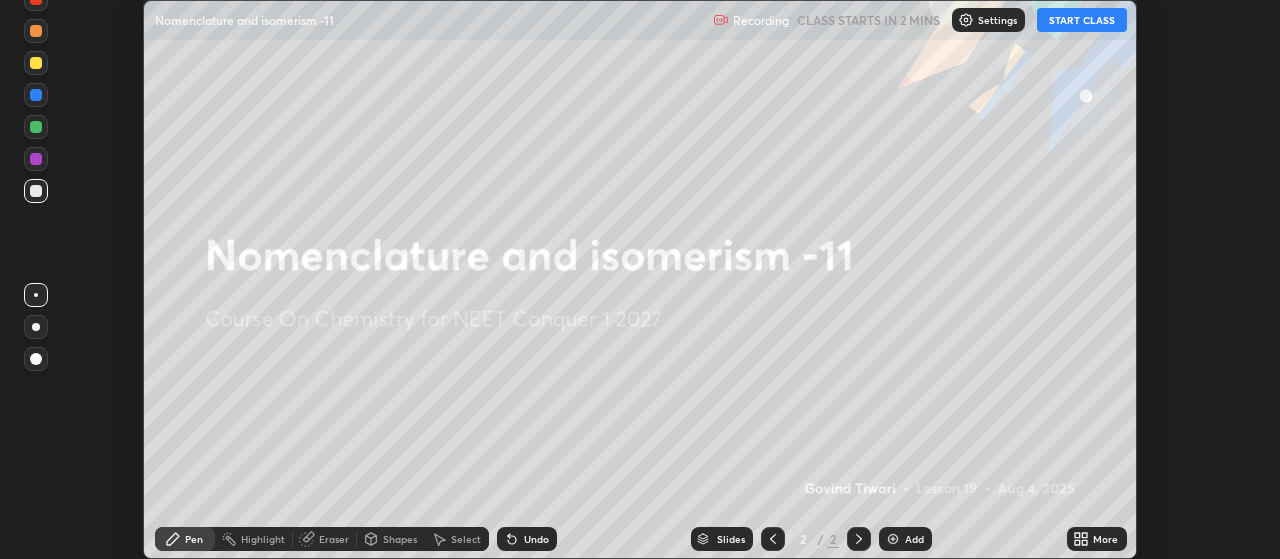 click 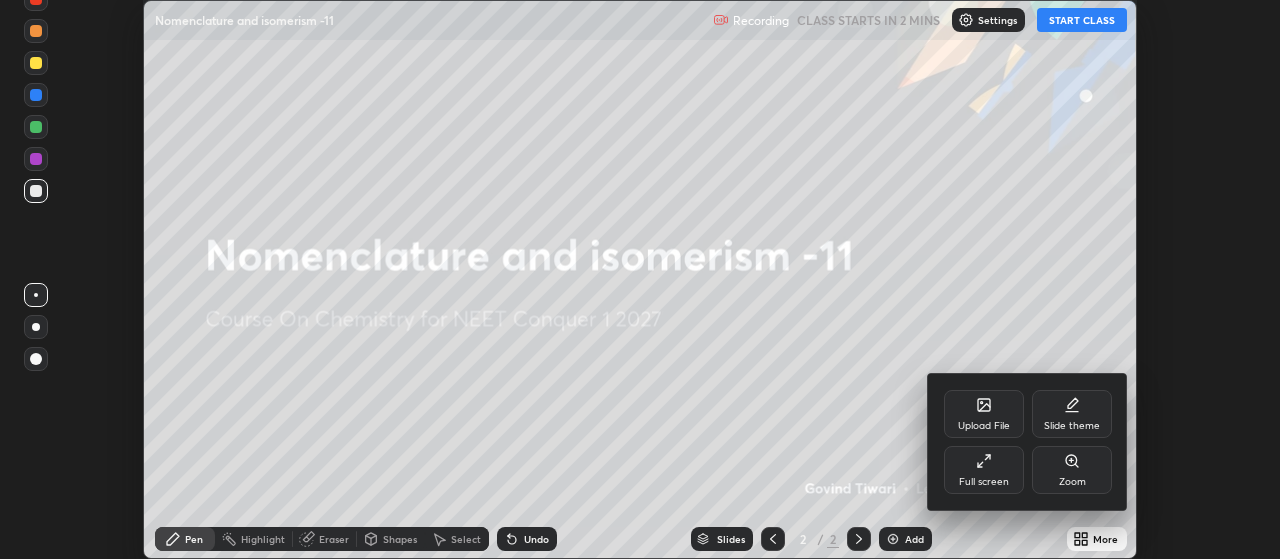 click 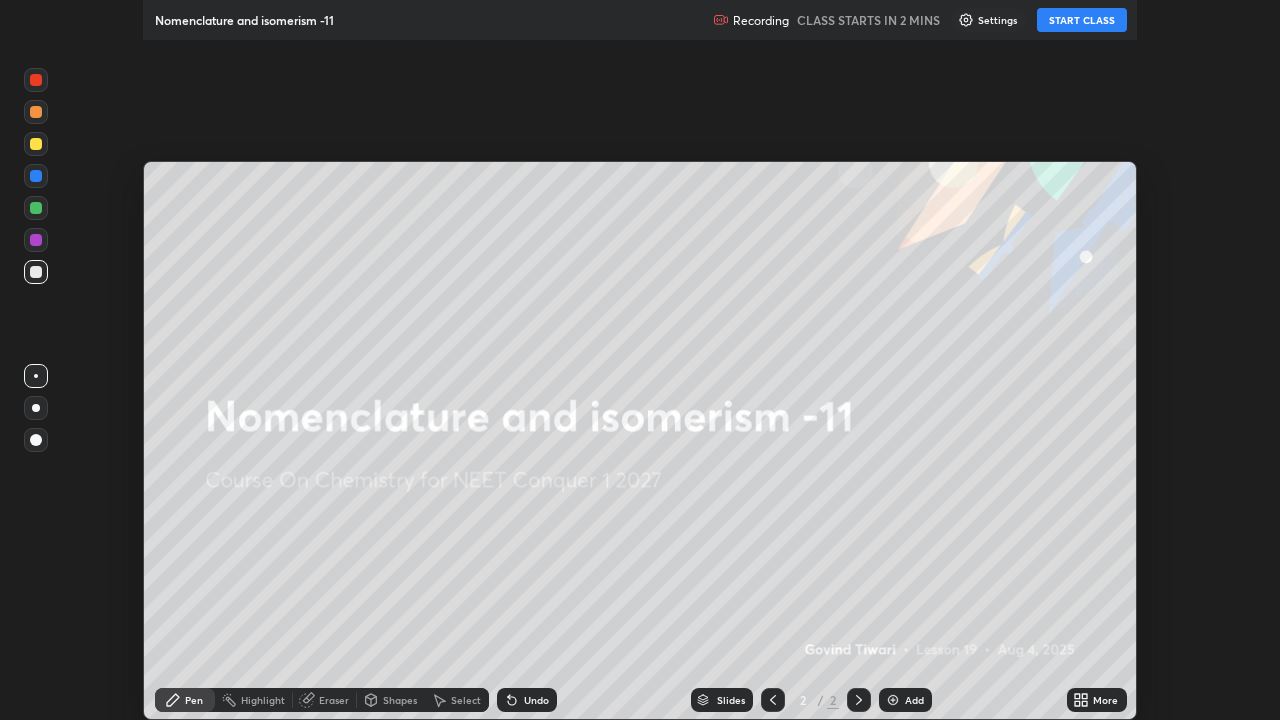 scroll, scrollTop: 99280, scrollLeft: 98720, axis: both 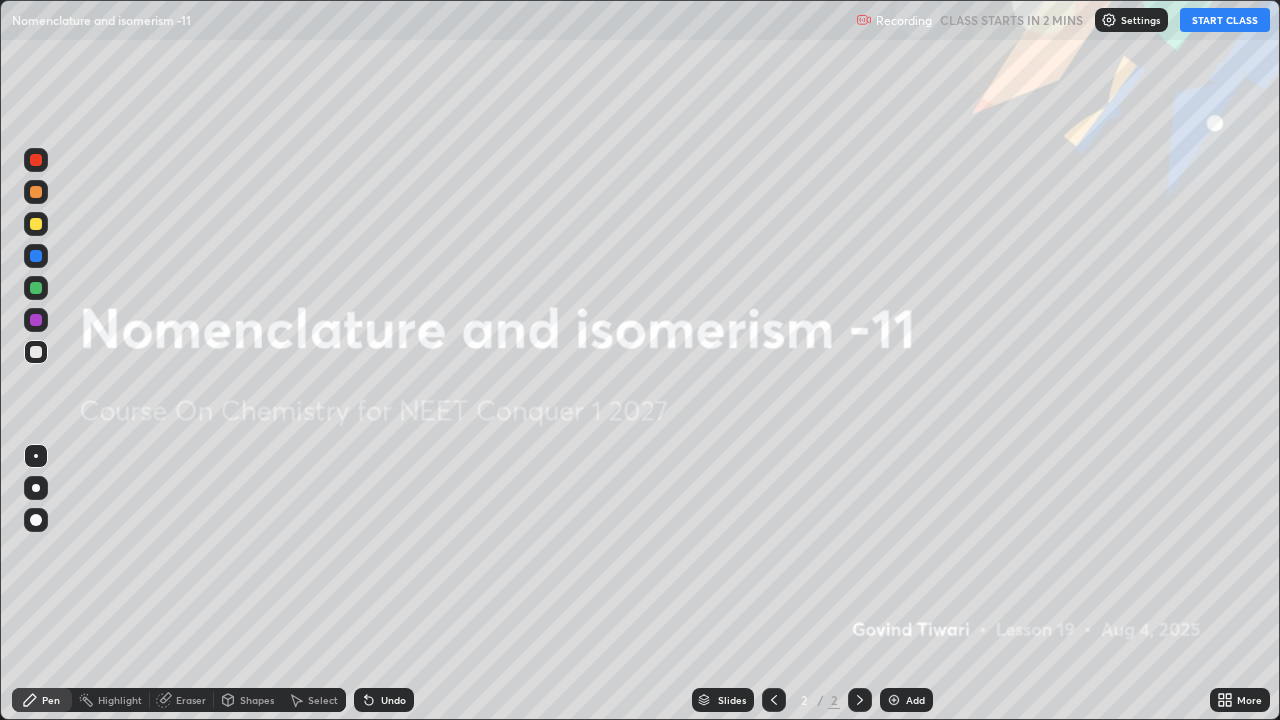 click on "START CLASS" at bounding box center (1225, 20) 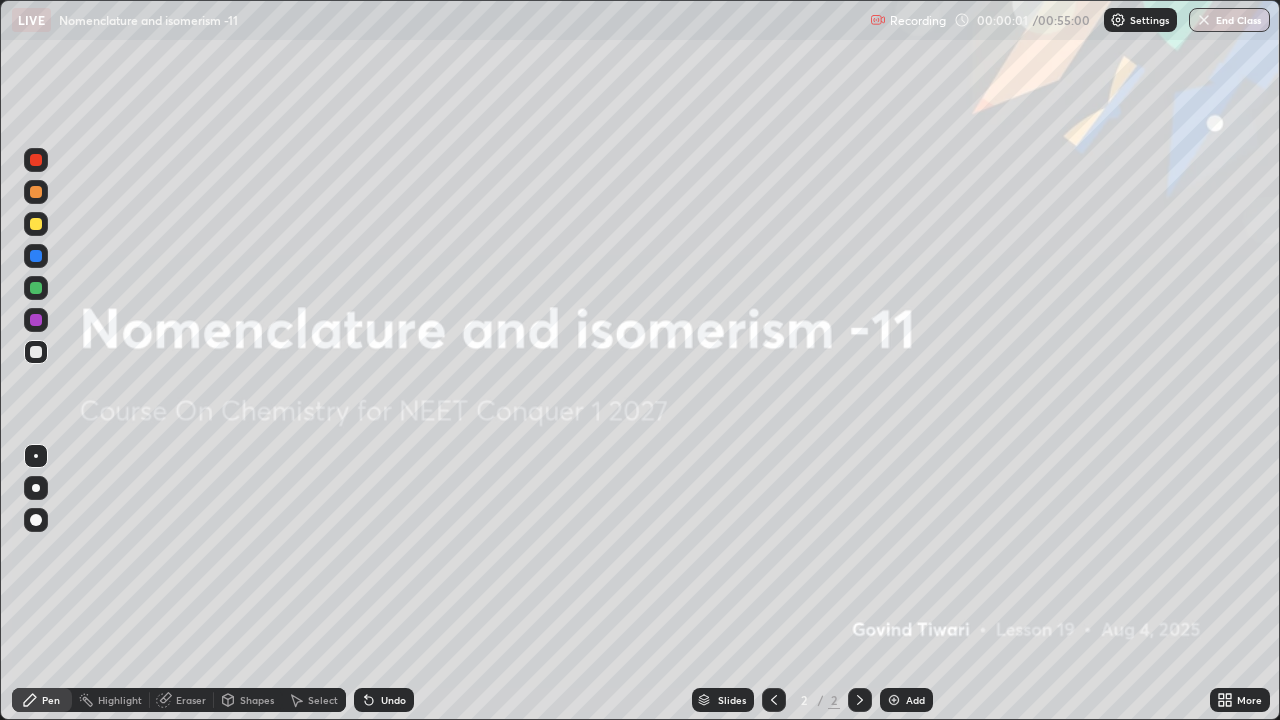click on "Add" at bounding box center (906, 700) 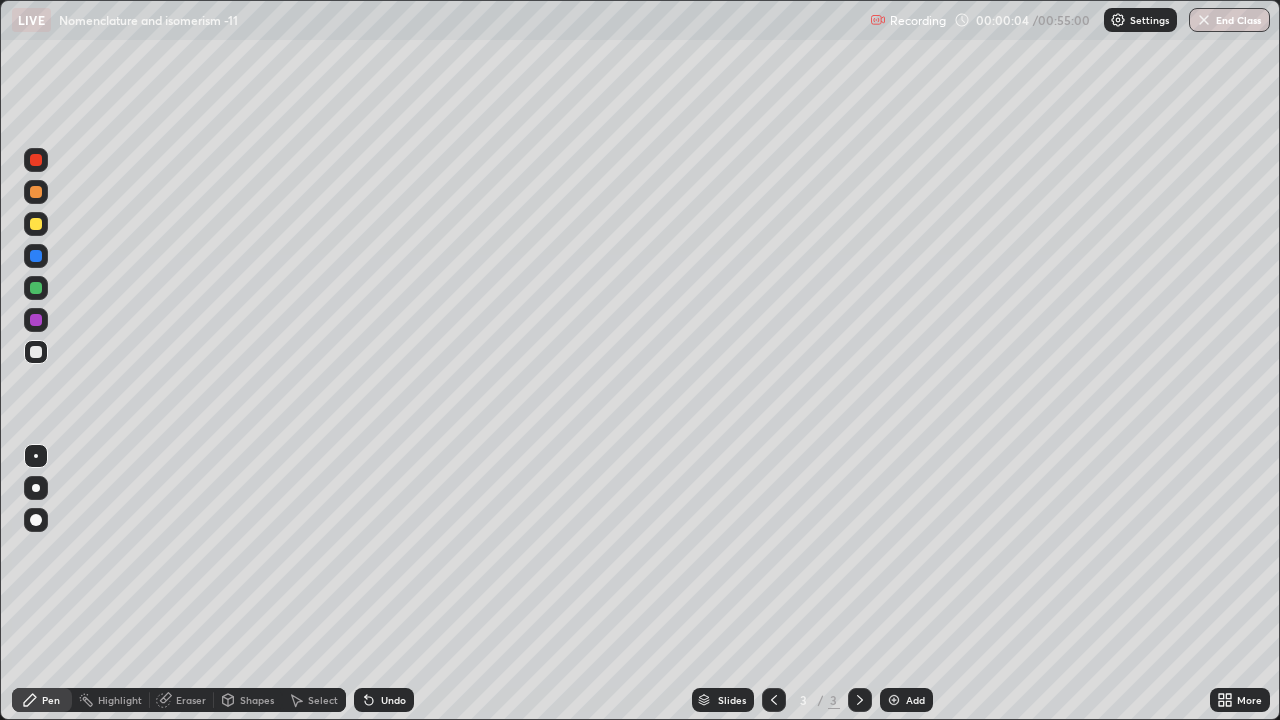 click at bounding box center (36, 488) 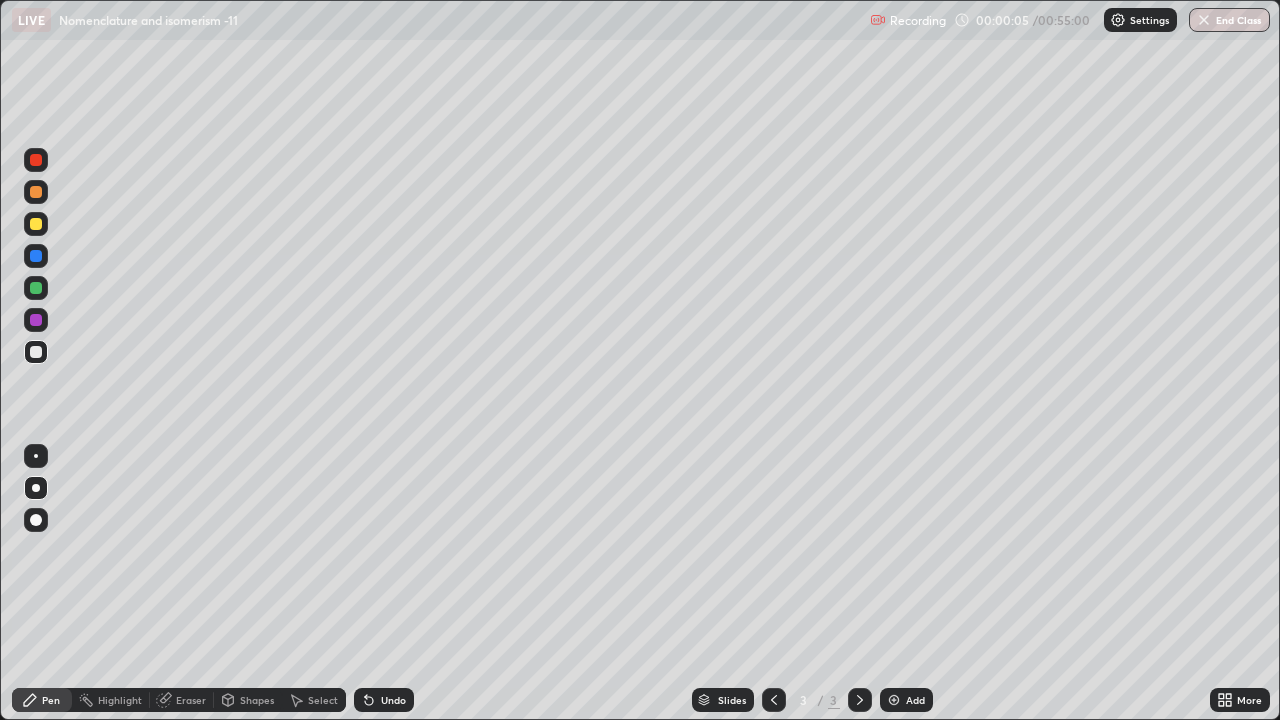 click at bounding box center (36, 224) 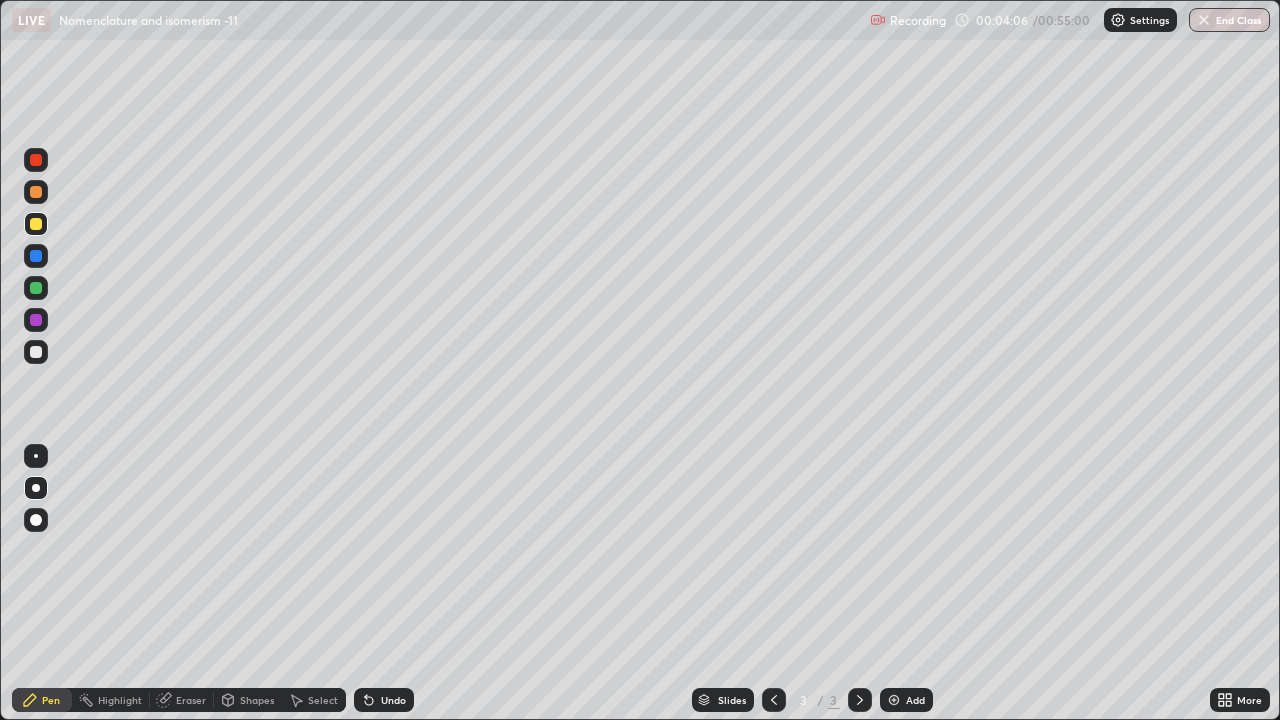 click at bounding box center [36, 352] 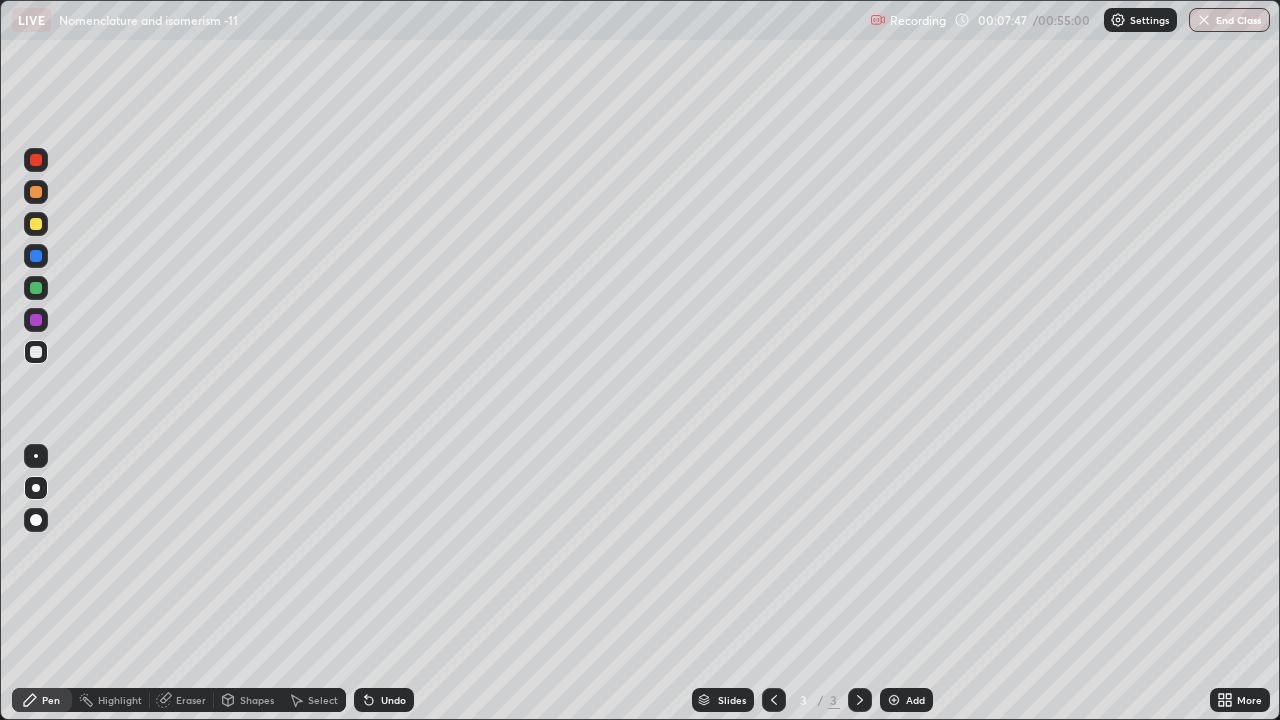 click on "Eraser" at bounding box center (191, 700) 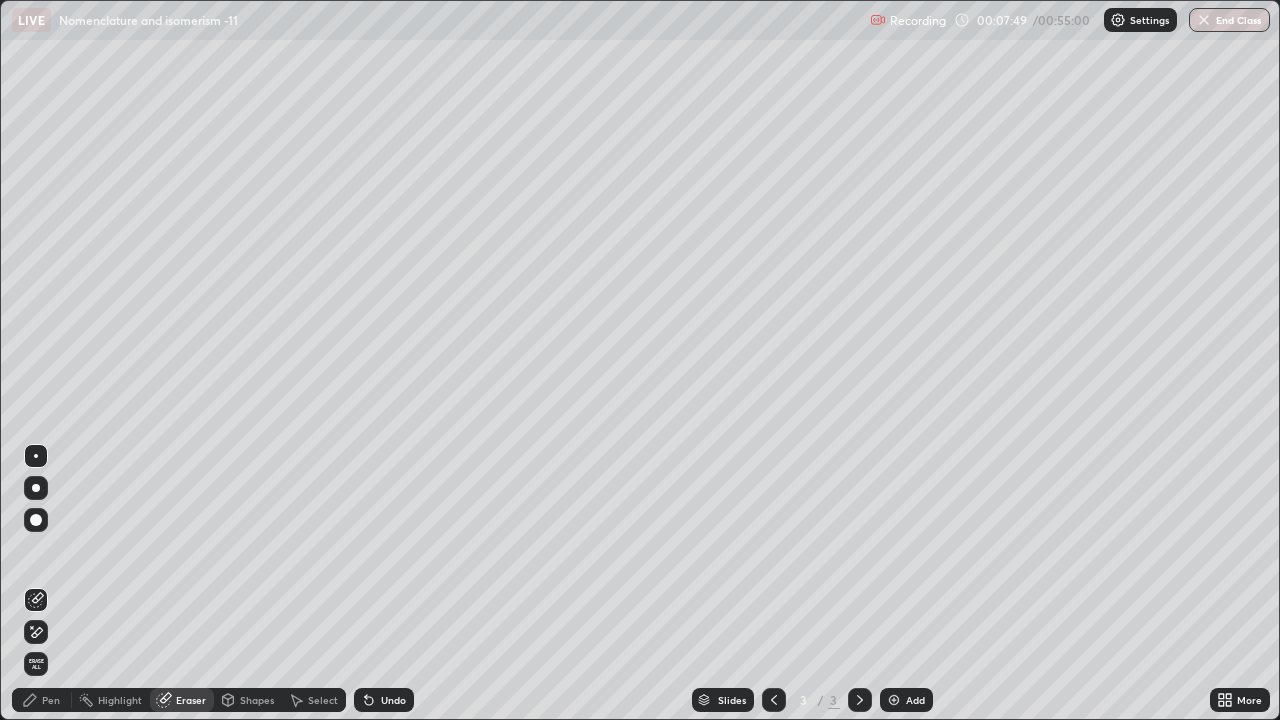click 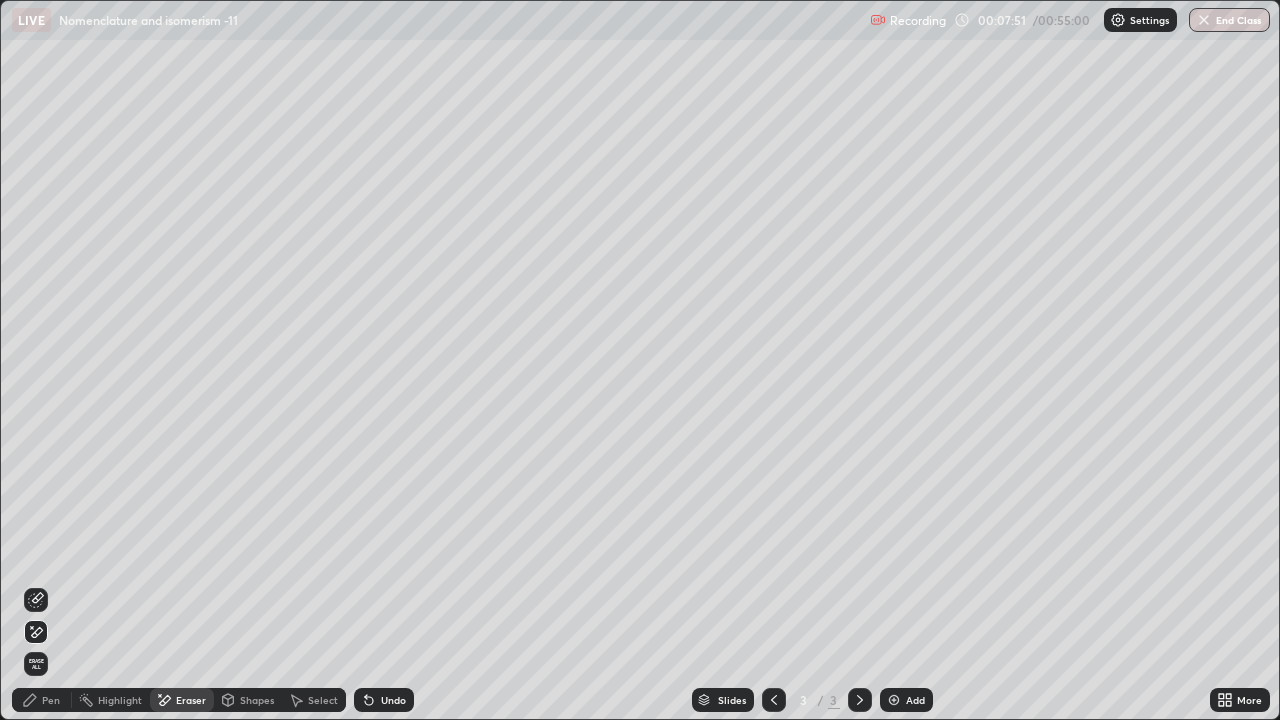click 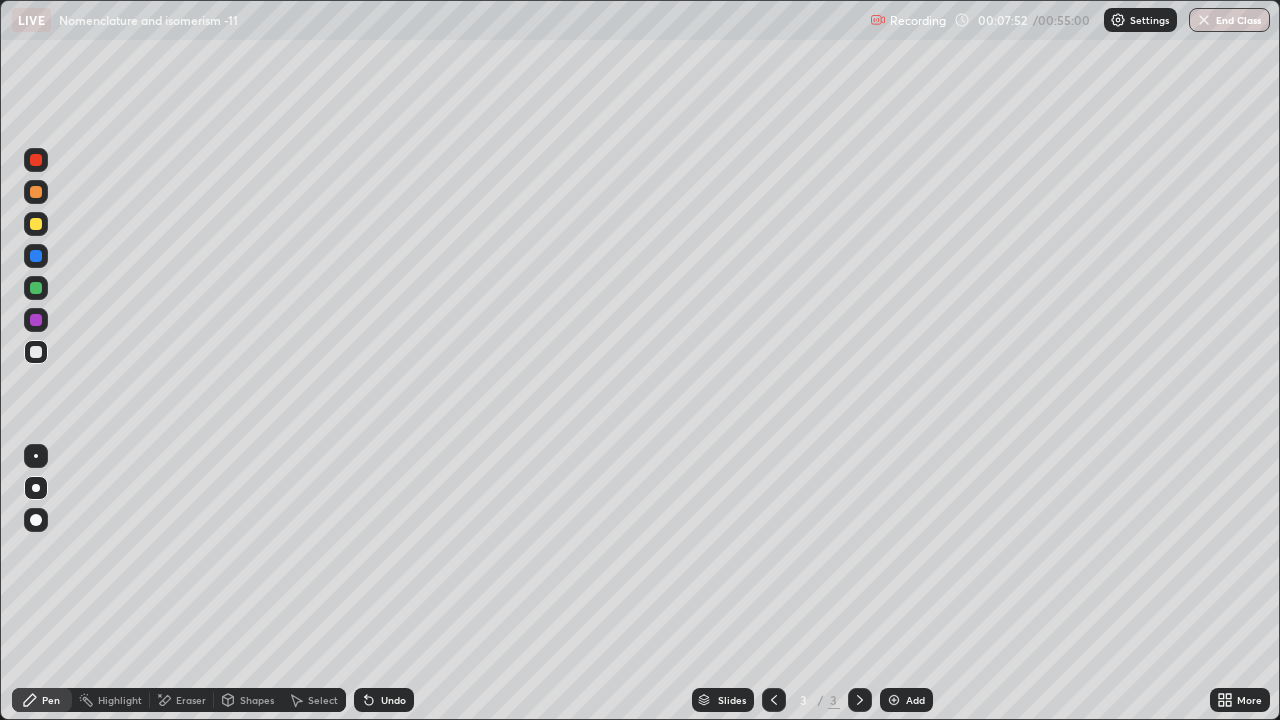 click at bounding box center [36, 520] 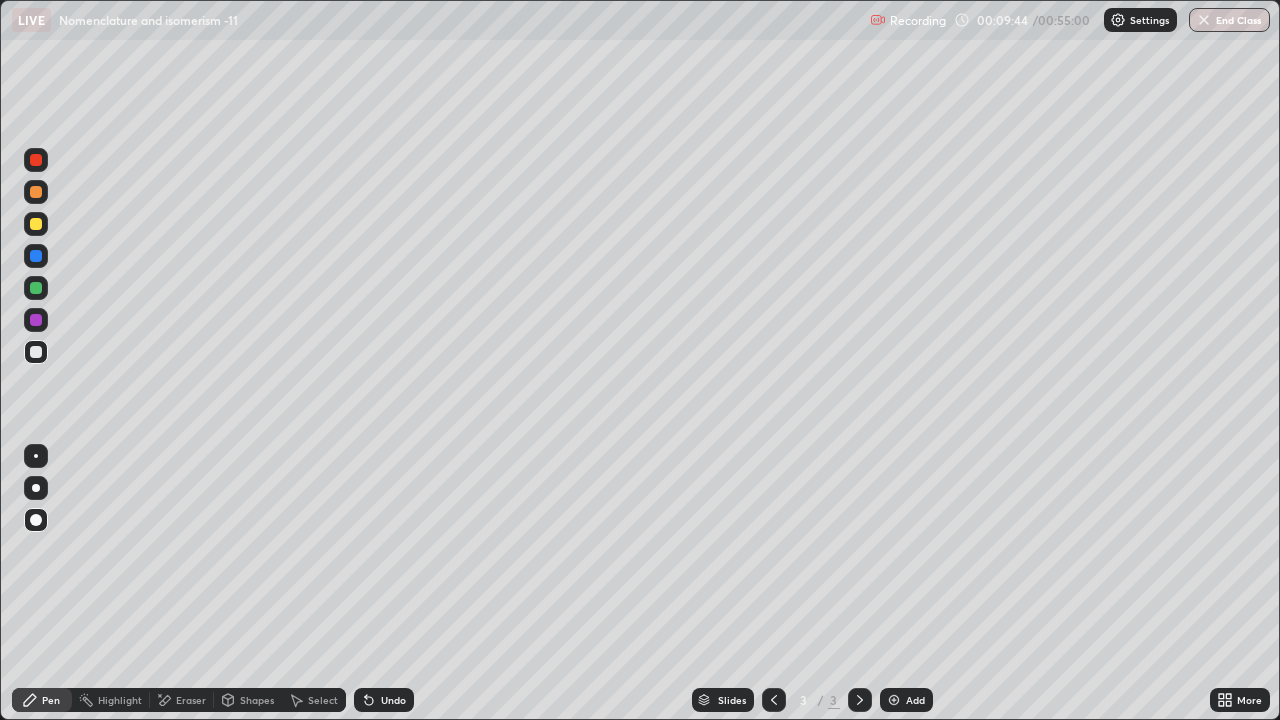 click on "Add" at bounding box center (906, 700) 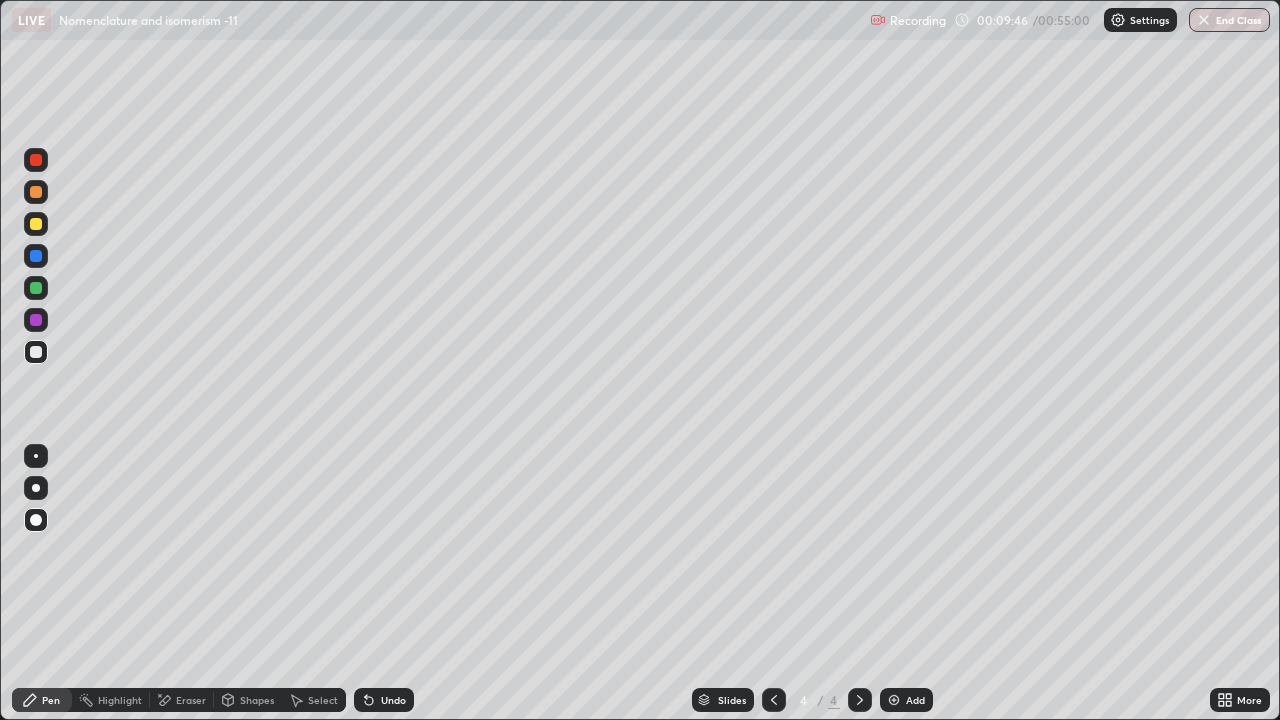 click at bounding box center (774, 700) 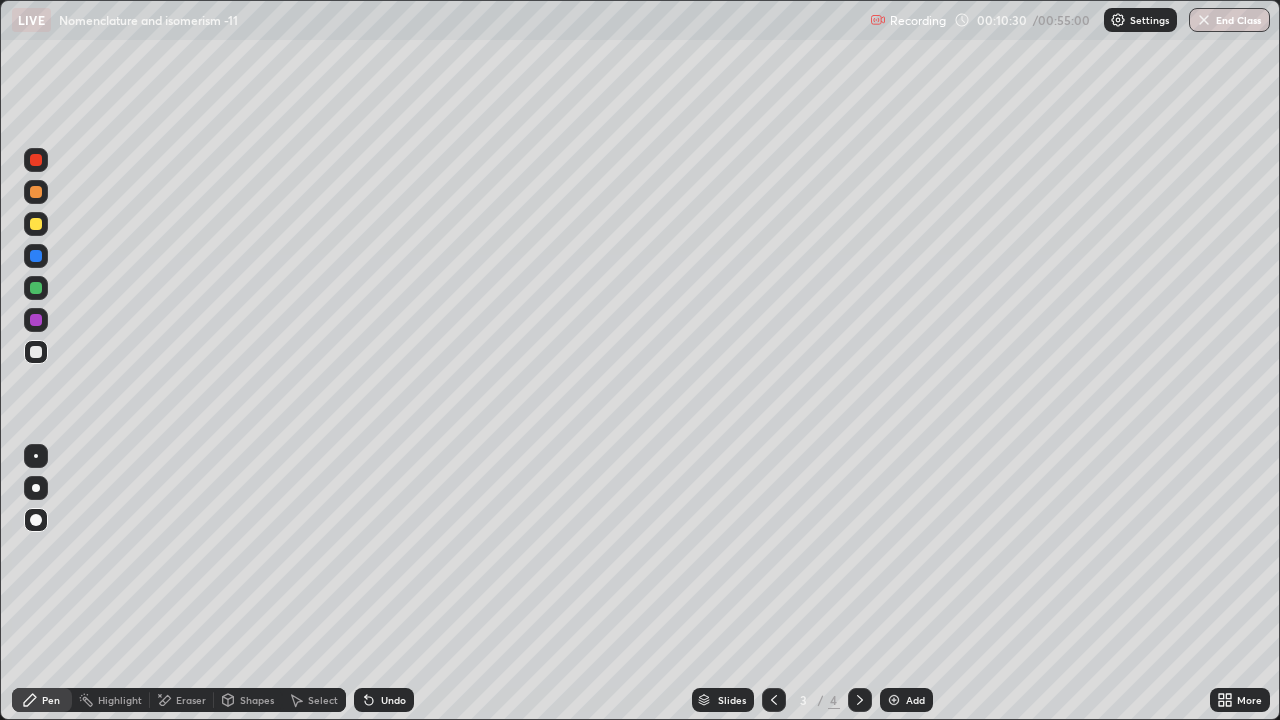 click at bounding box center [36, 224] 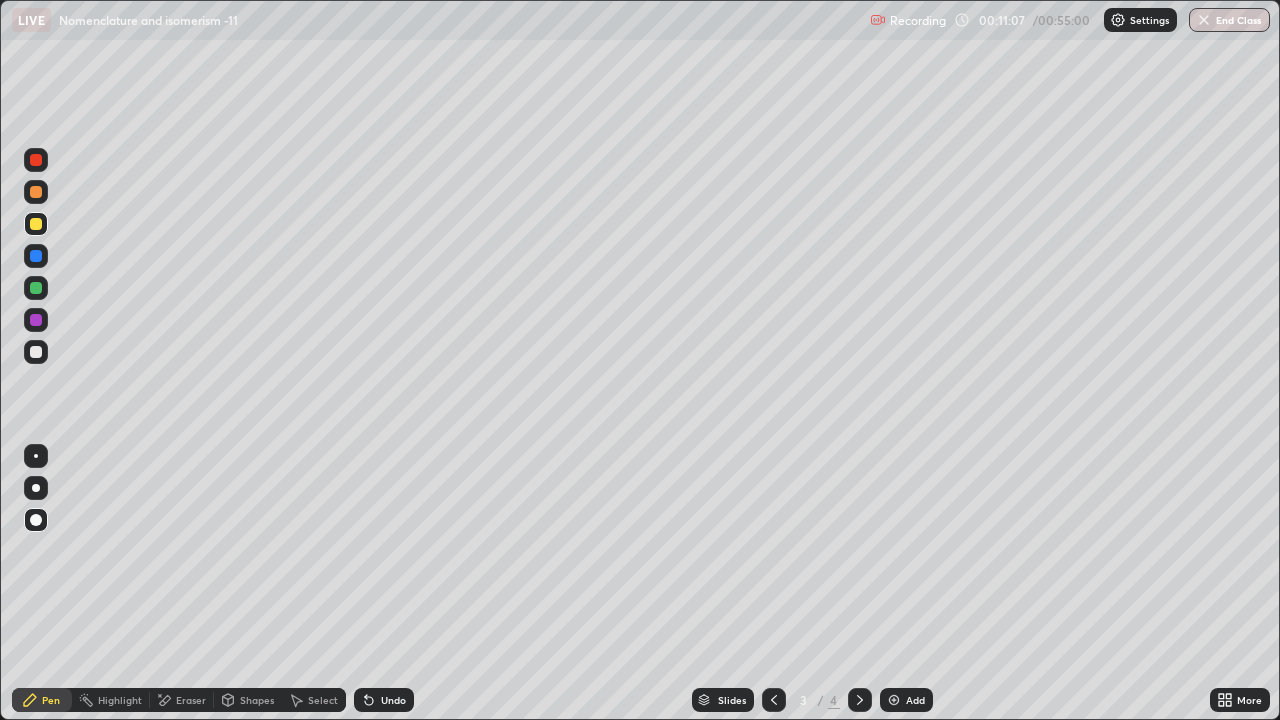 click at bounding box center (36, 456) 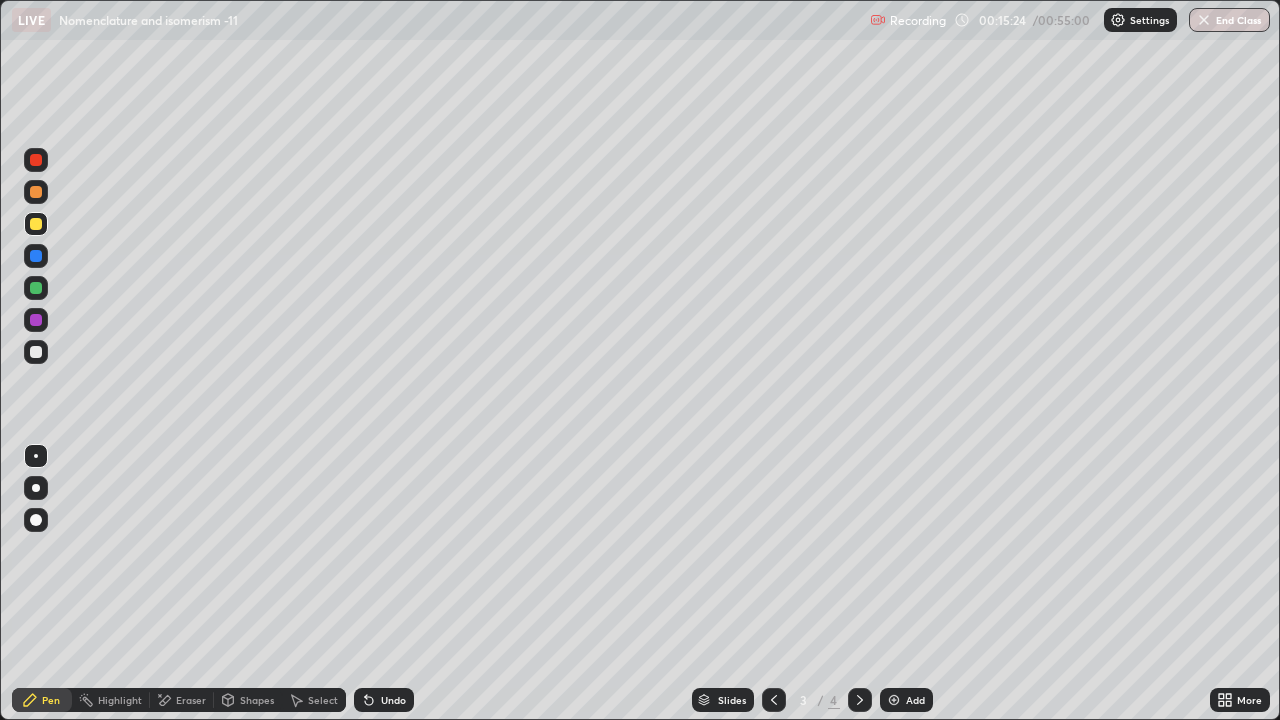 click at bounding box center [36, 488] 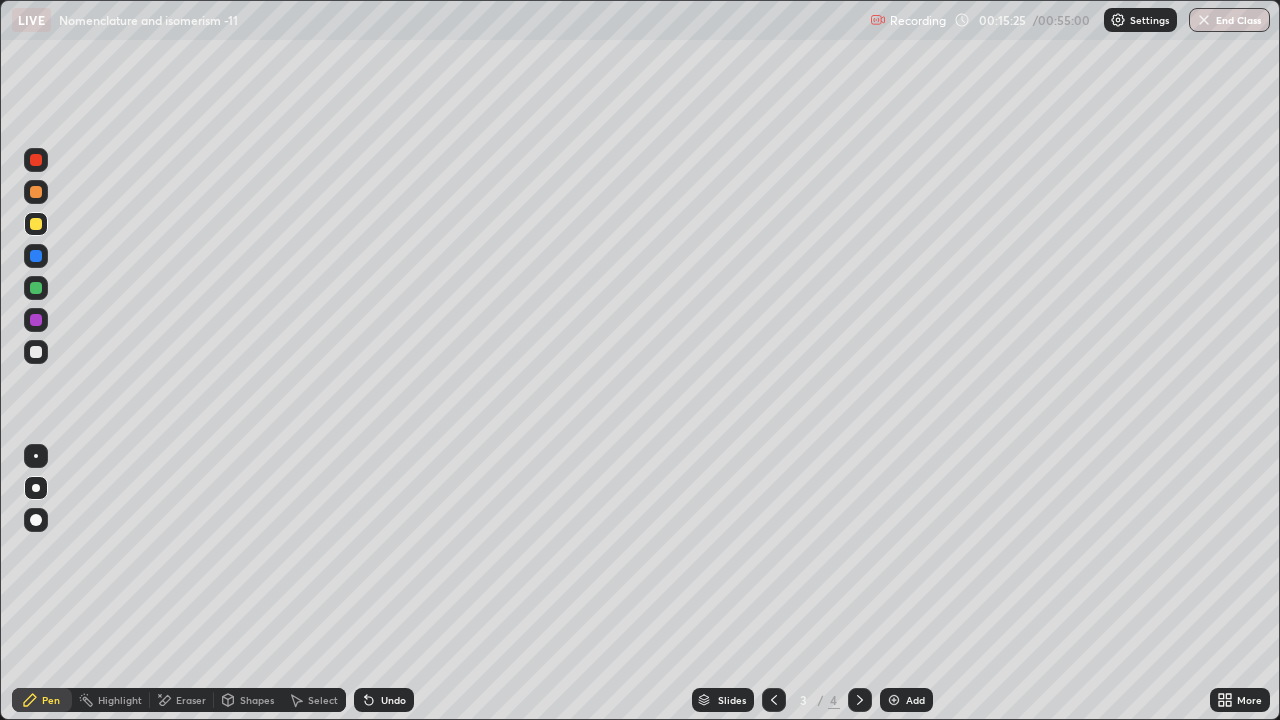 click at bounding box center (894, 700) 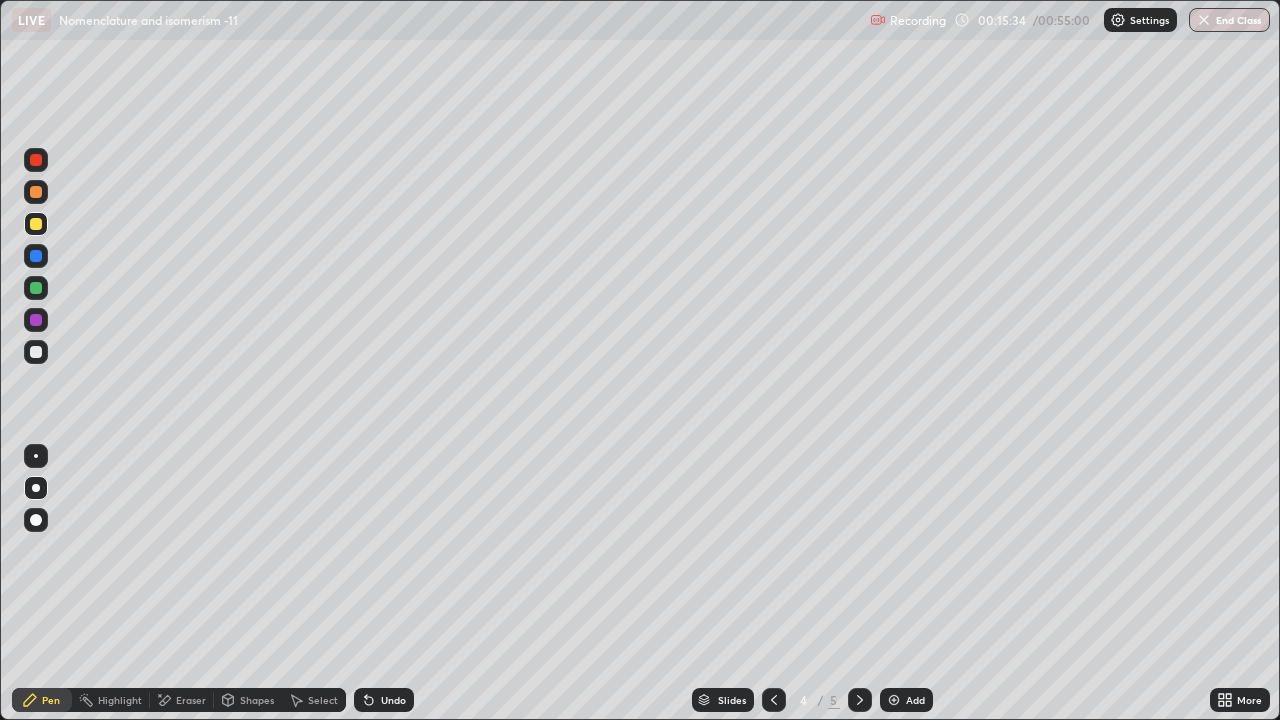 click at bounding box center [36, 352] 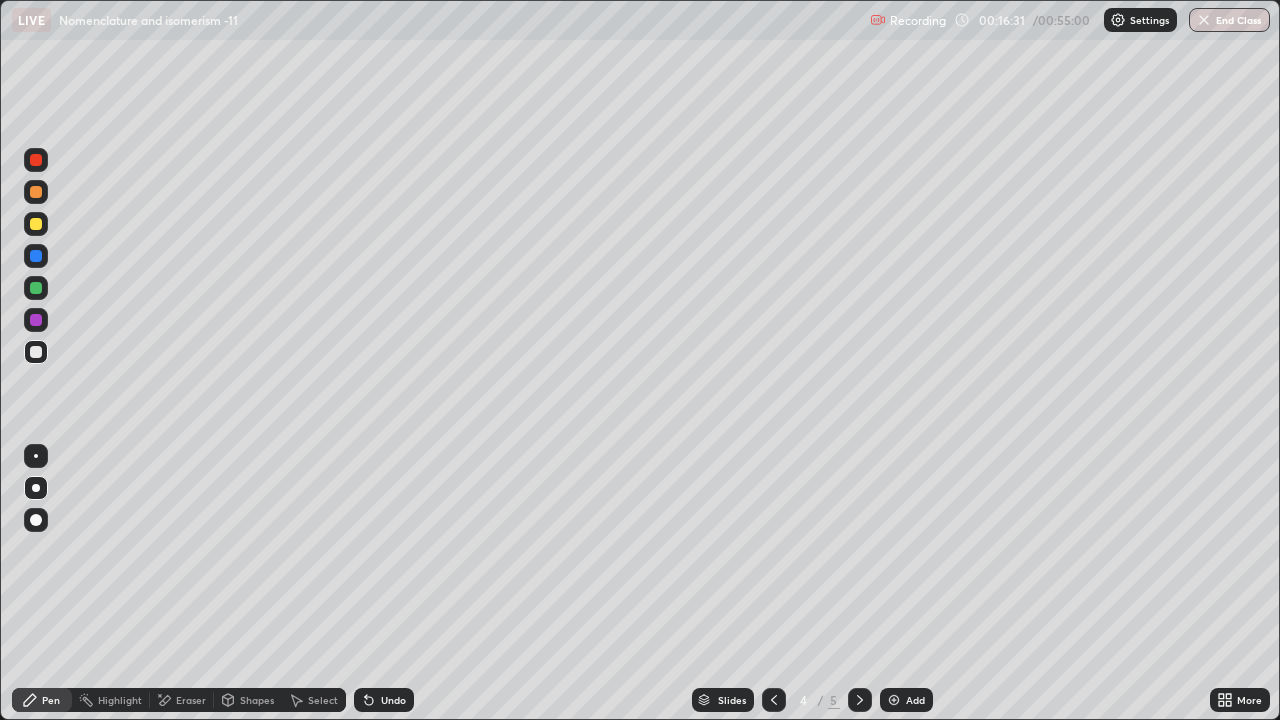 click on "Eraser" at bounding box center (191, 700) 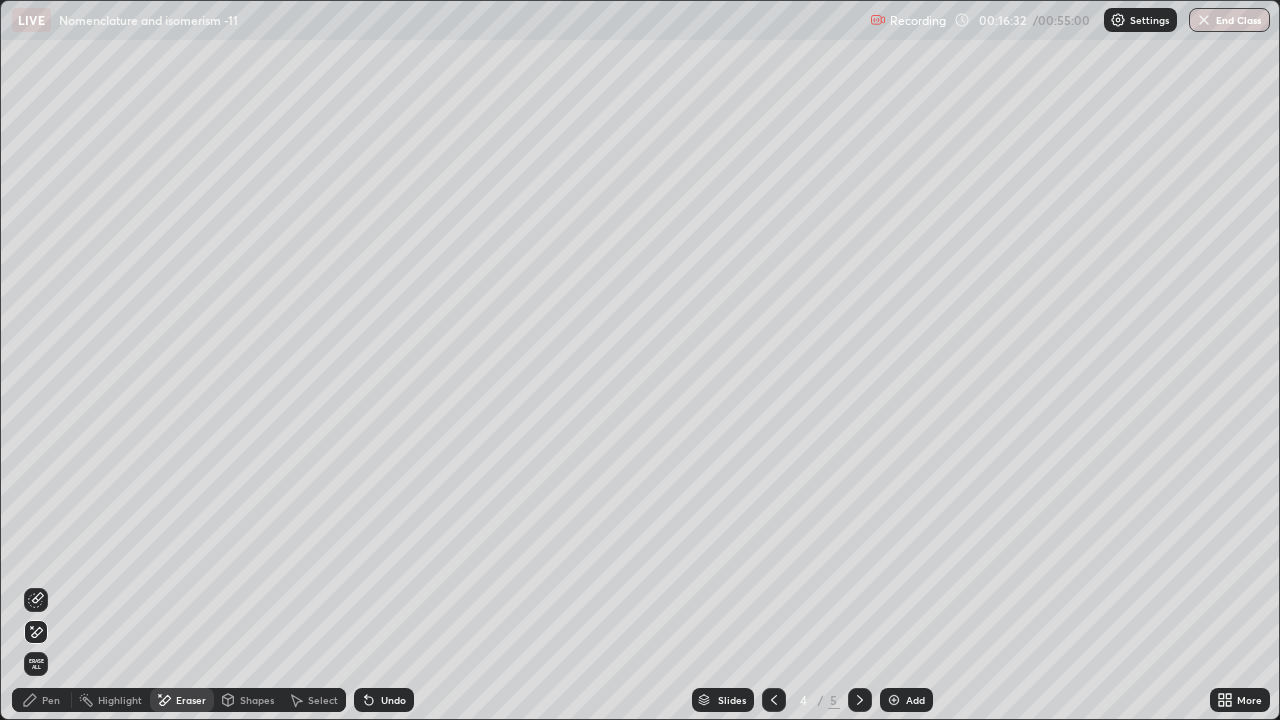 click 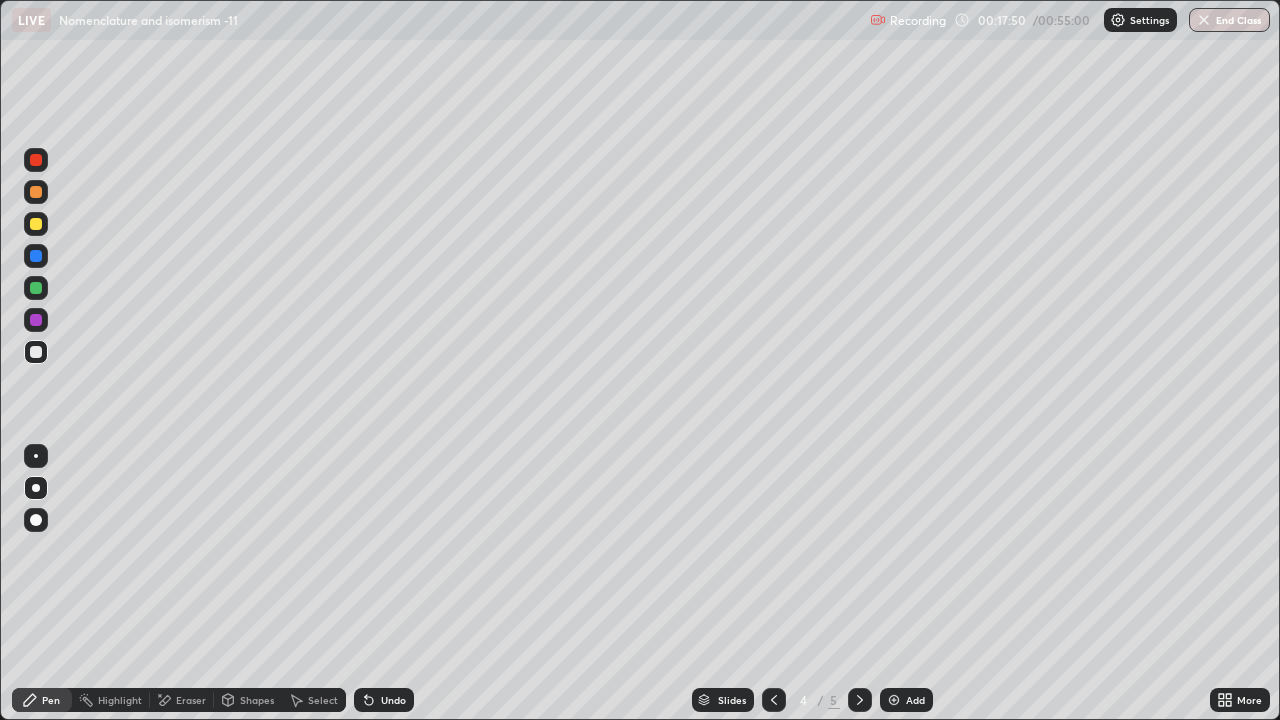 click at bounding box center (36, 224) 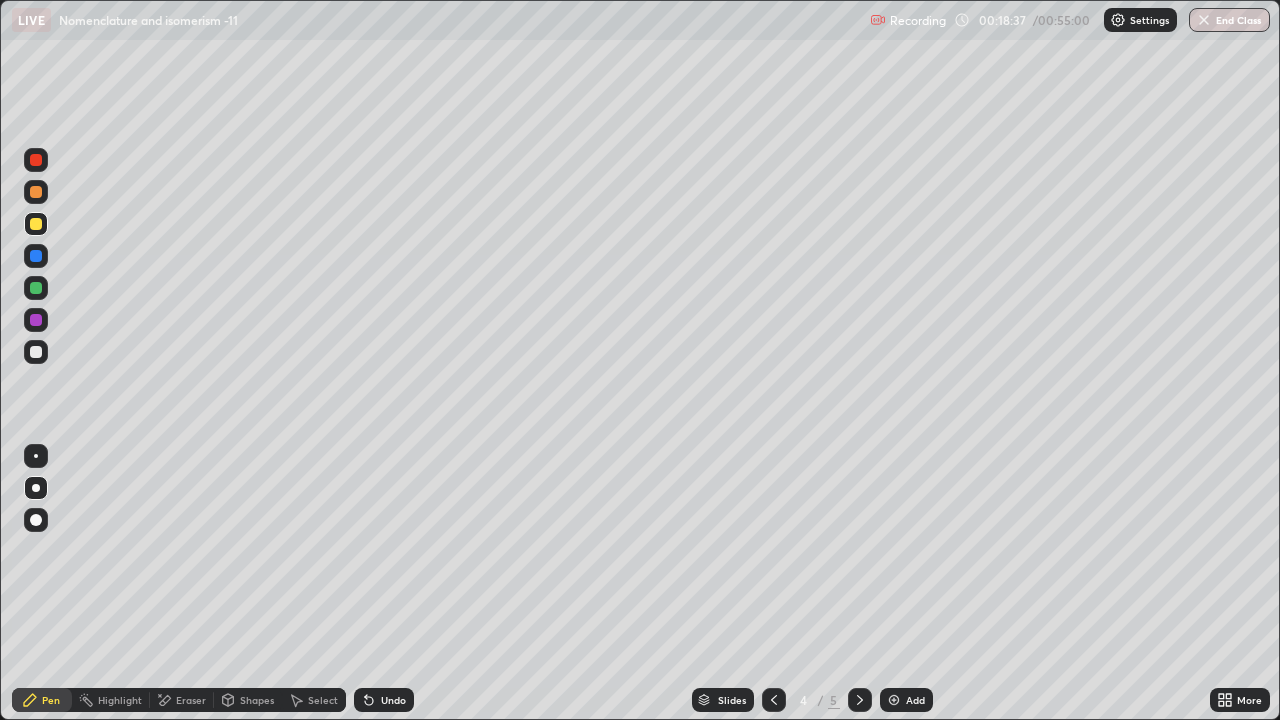 click at bounding box center (36, 352) 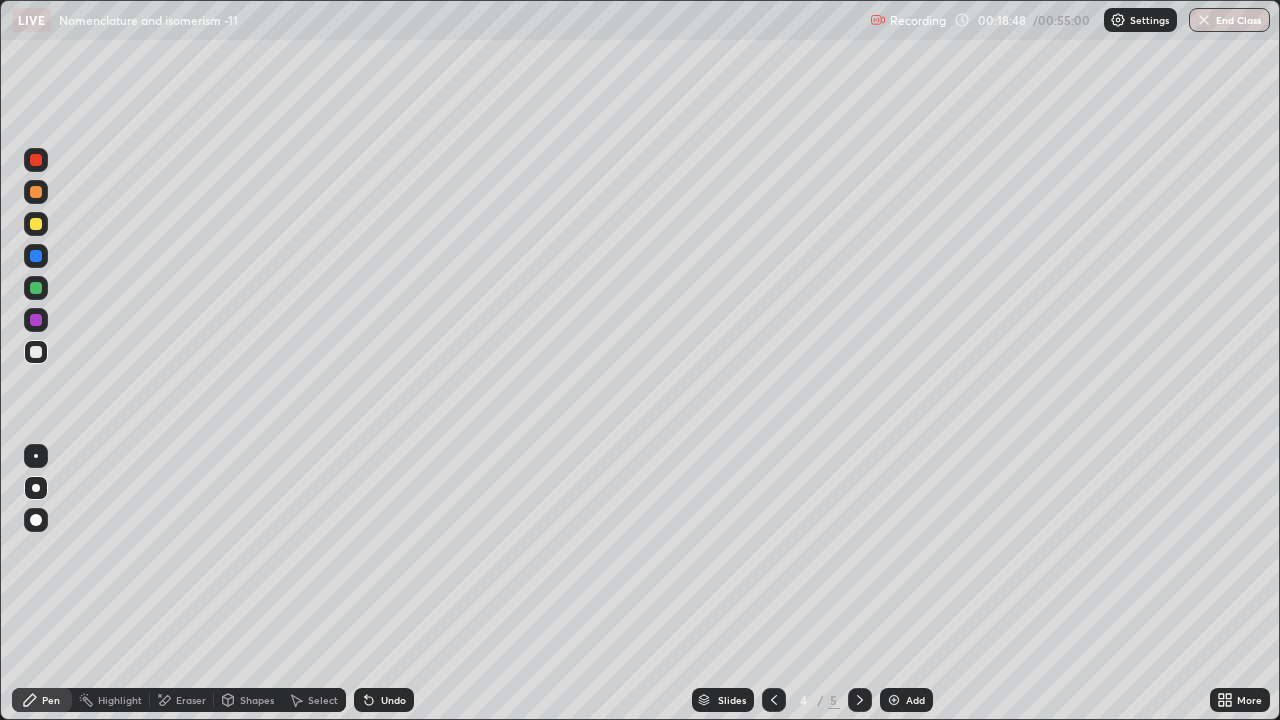 click at bounding box center (36, 224) 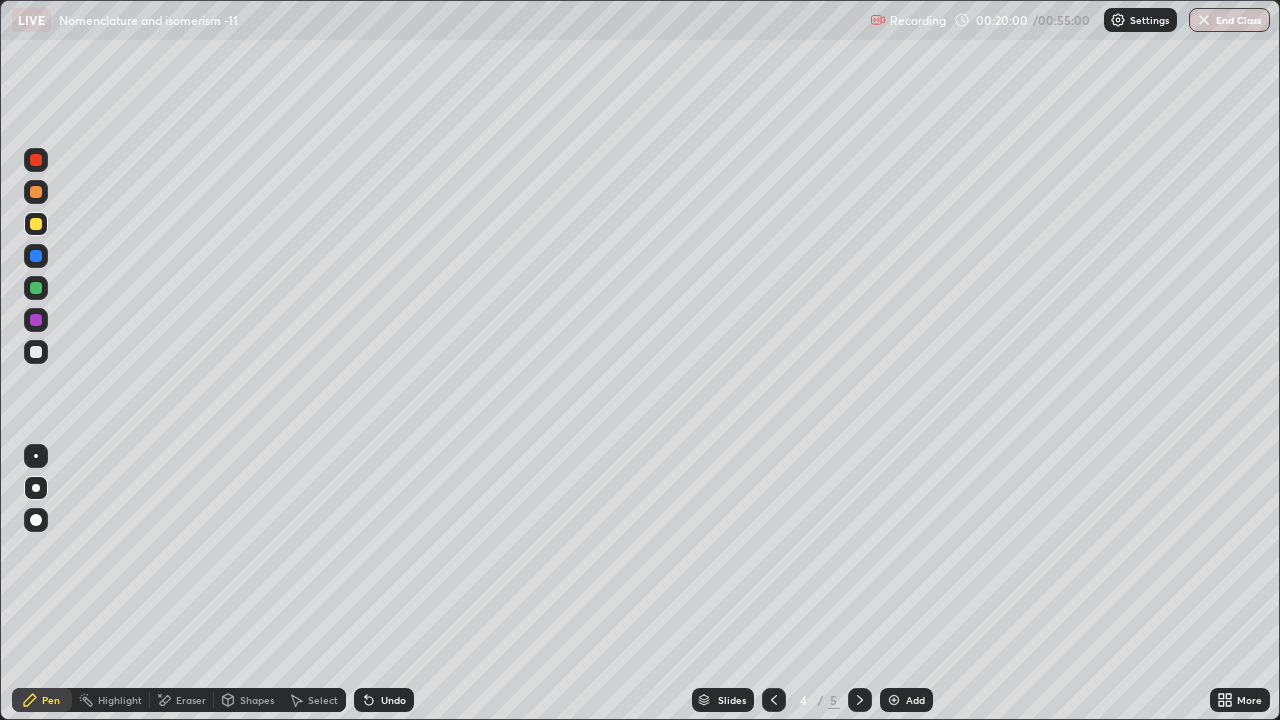 click at bounding box center (860, 700) 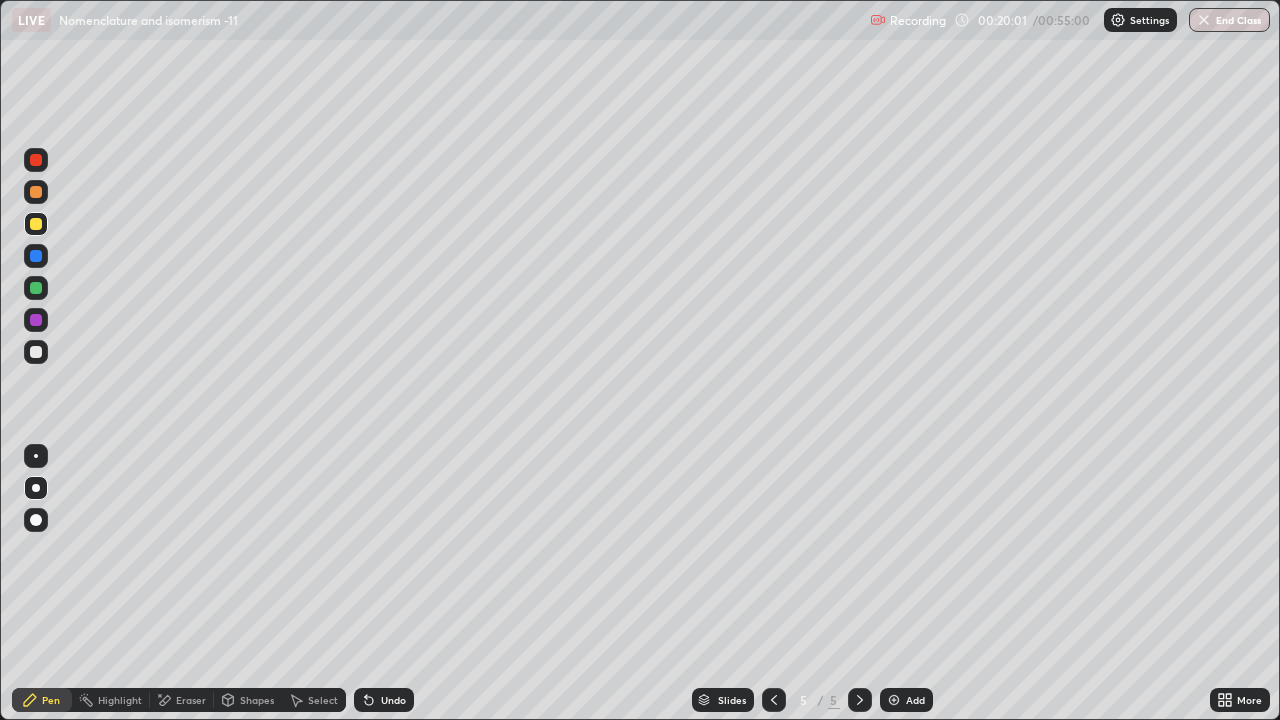 click at bounding box center (894, 700) 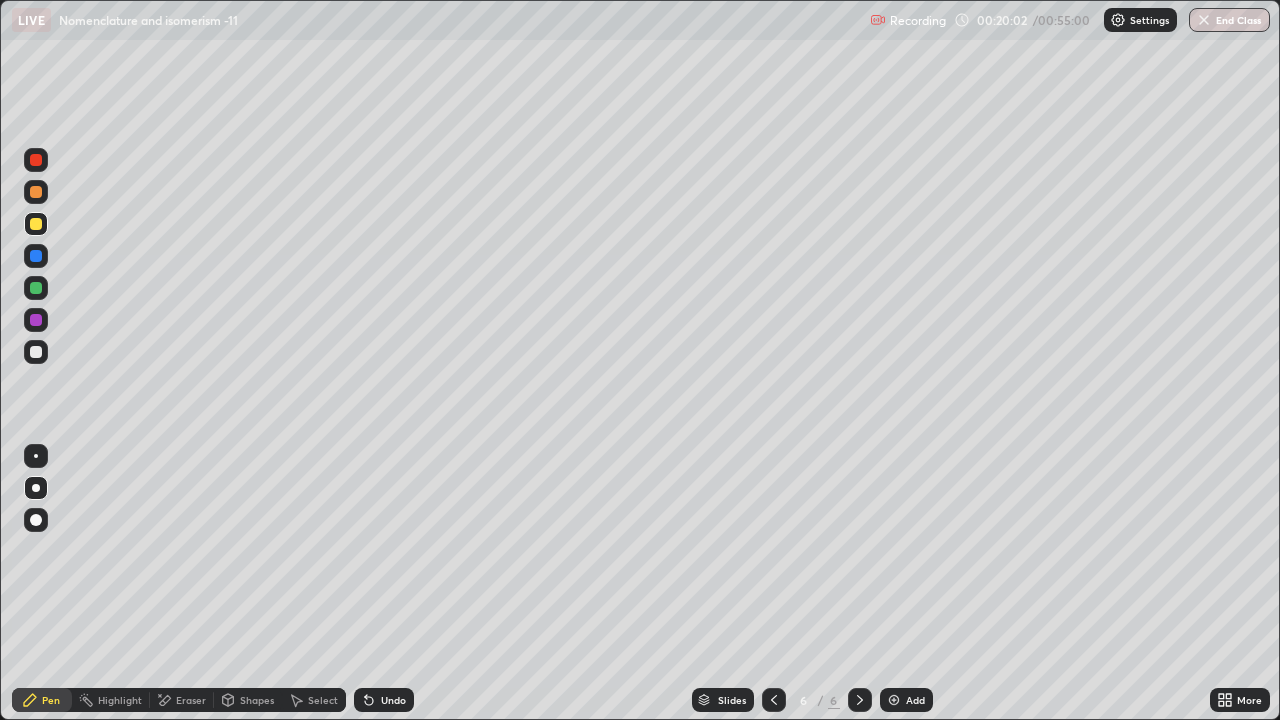 click 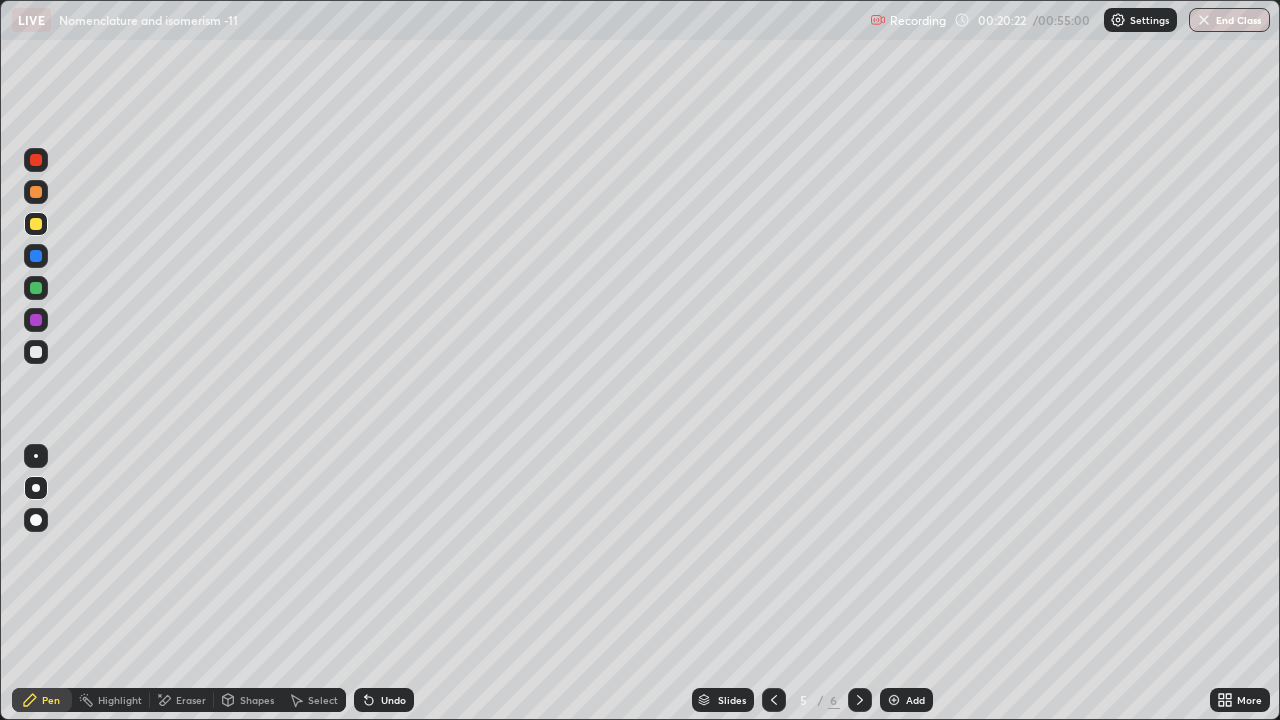 click at bounding box center (36, 352) 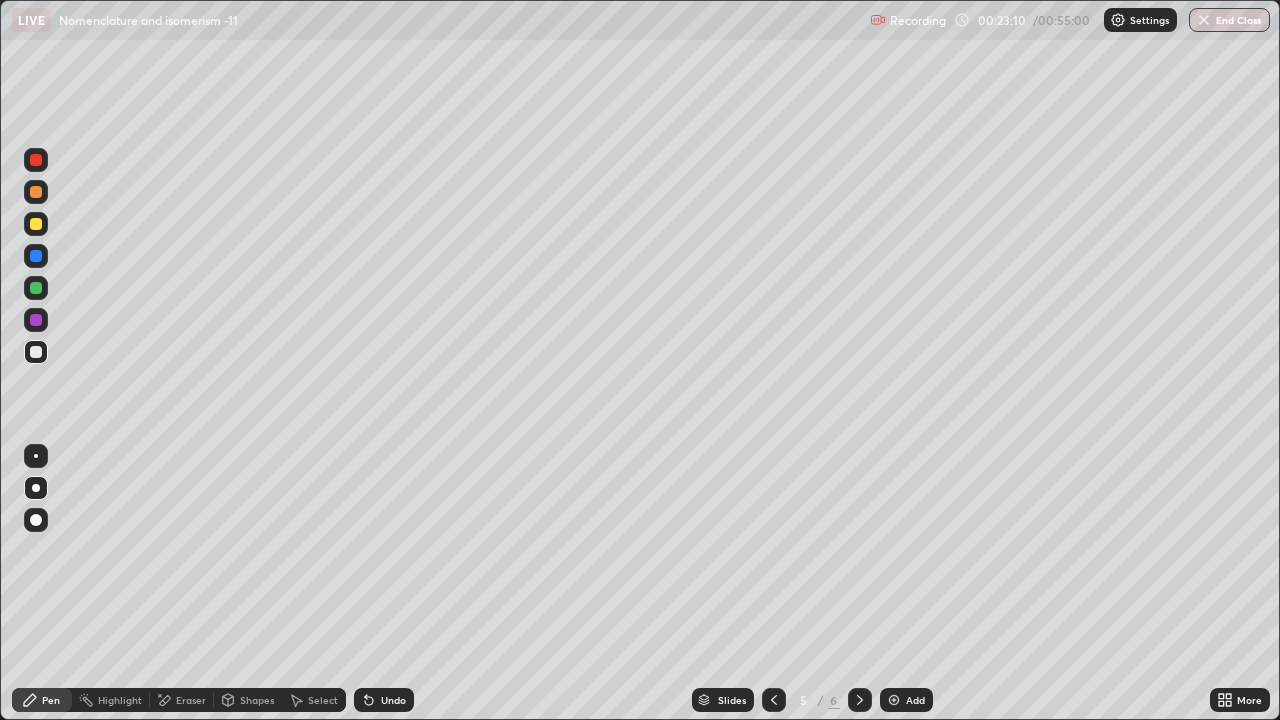 click at bounding box center [36, 224] 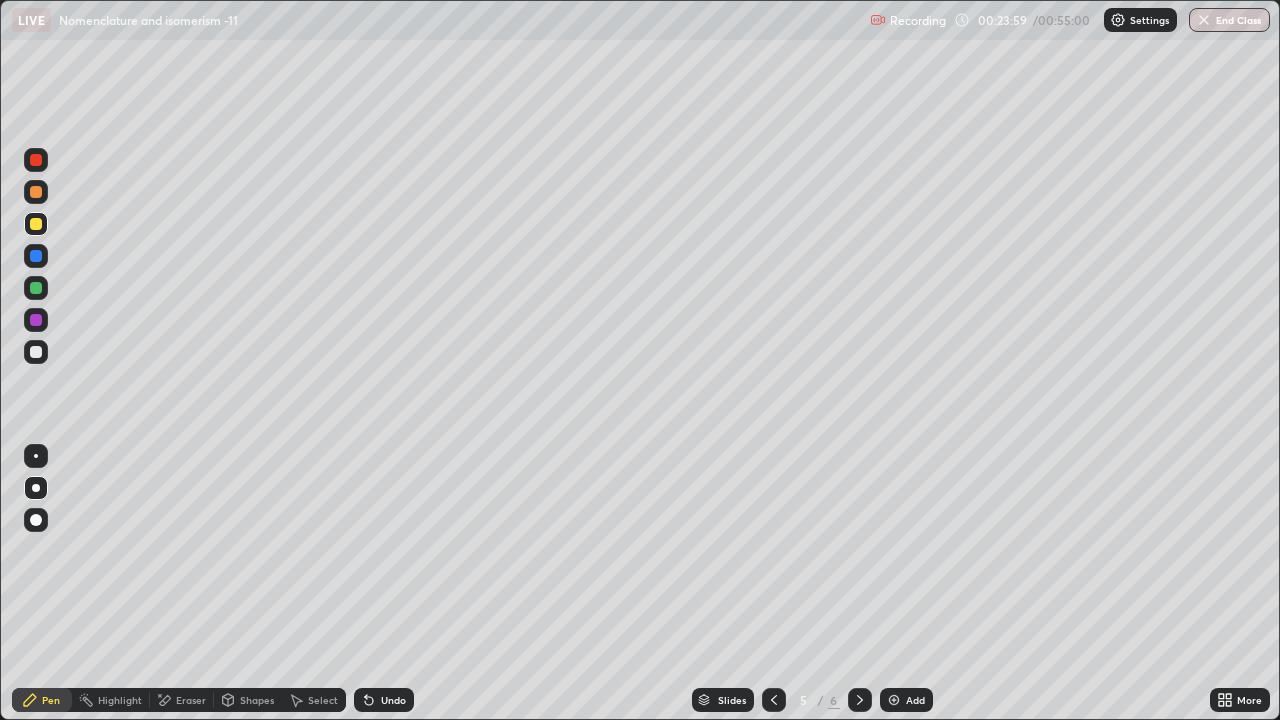 click on "Eraser" at bounding box center (182, 700) 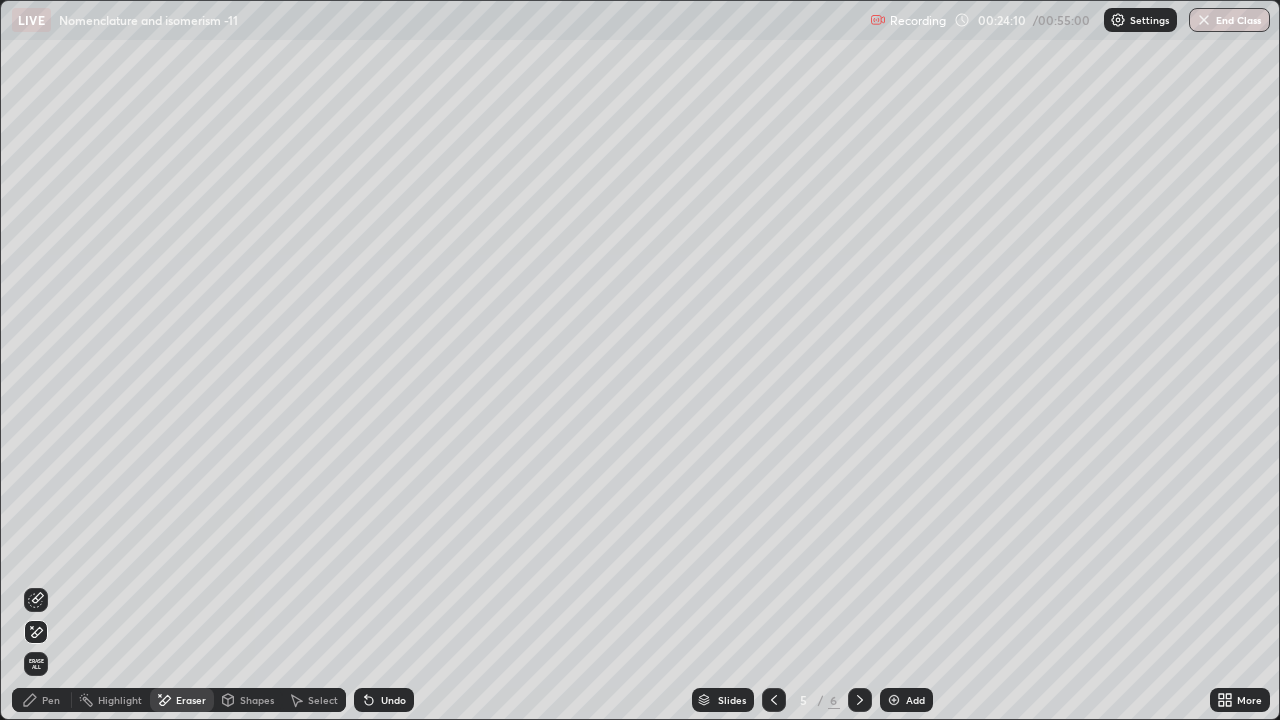 click on "Pen" at bounding box center (51, 700) 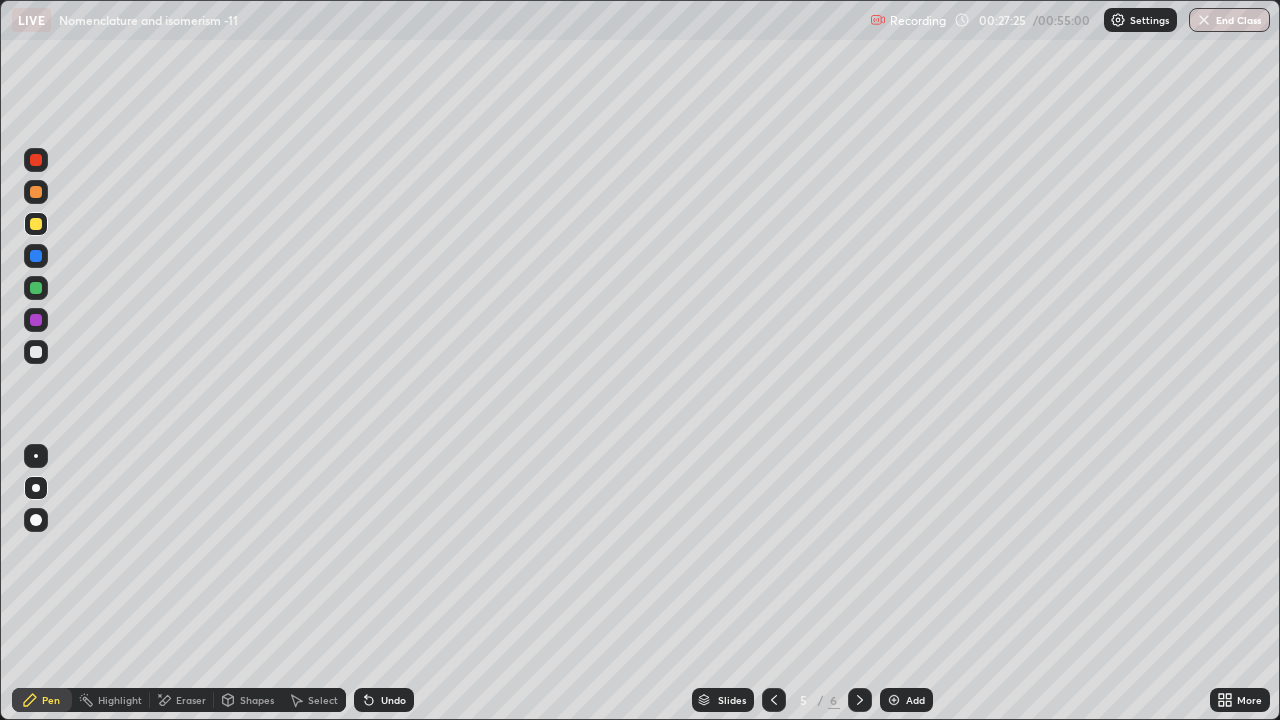 click on "Eraser" at bounding box center (191, 700) 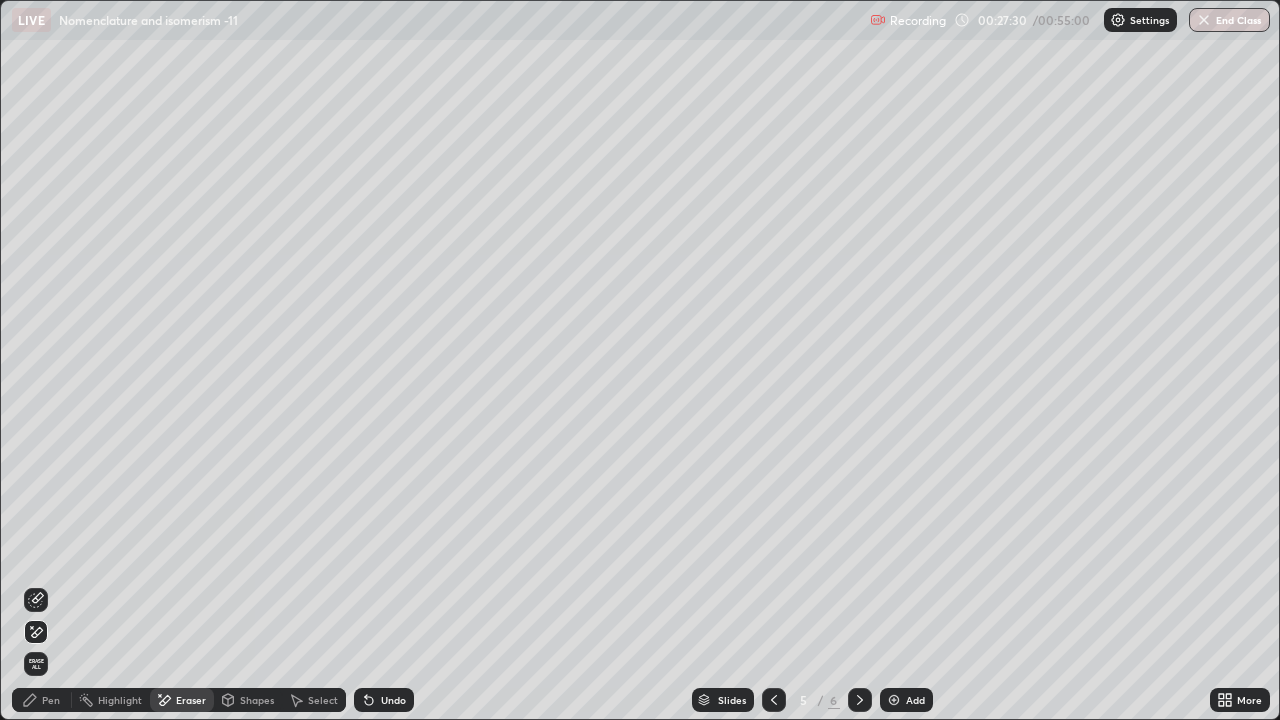 click on "Pen" at bounding box center [51, 700] 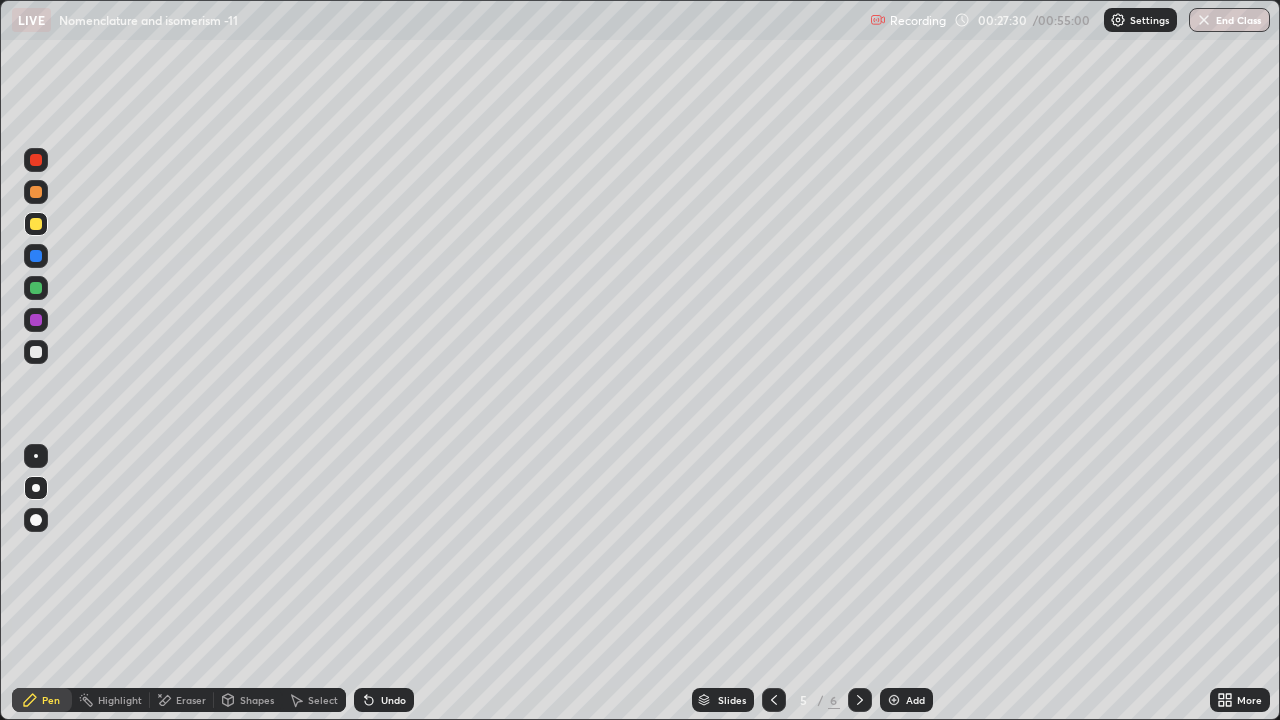 click at bounding box center (36, 520) 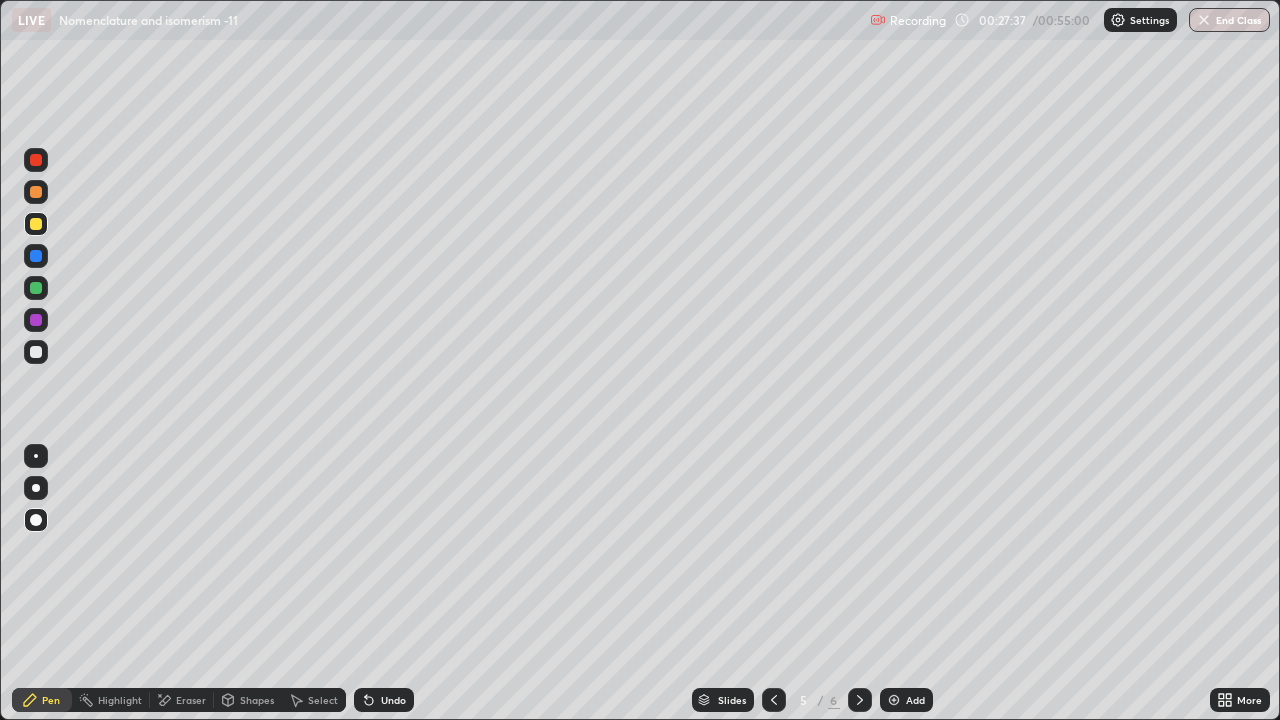 click at bounding box center (36, 352) 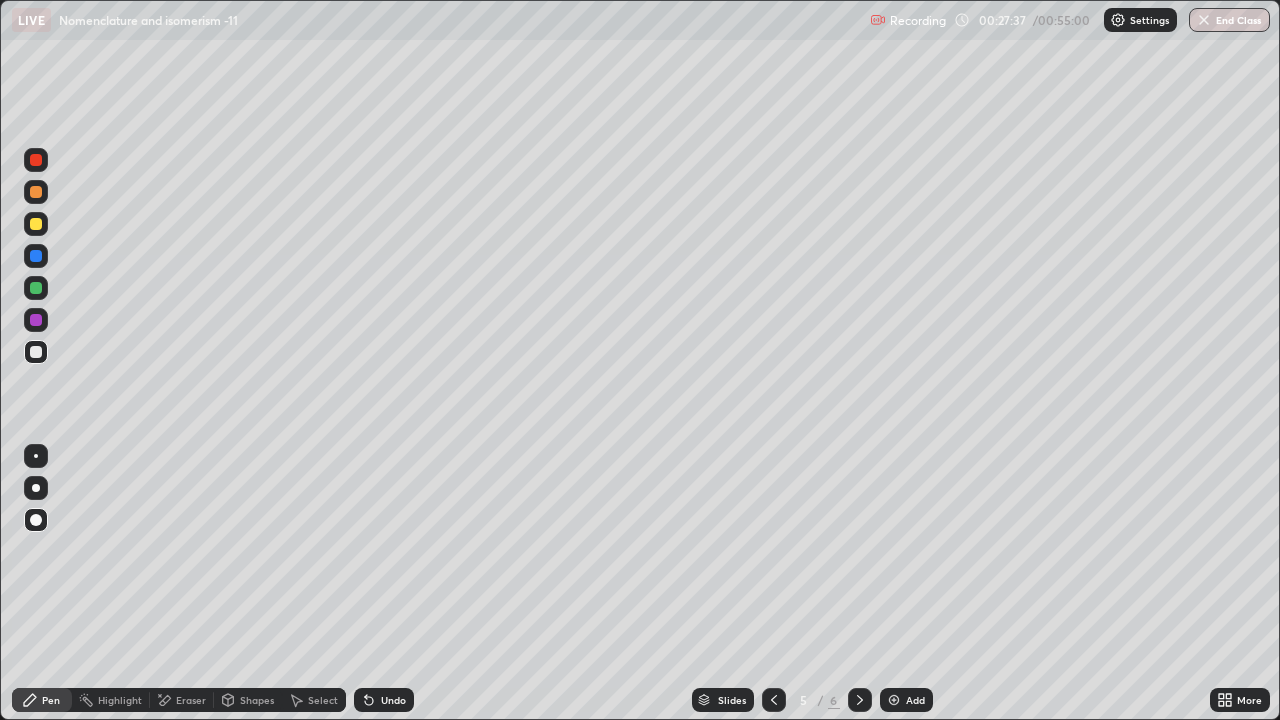 click at bounding box center [36, 488] 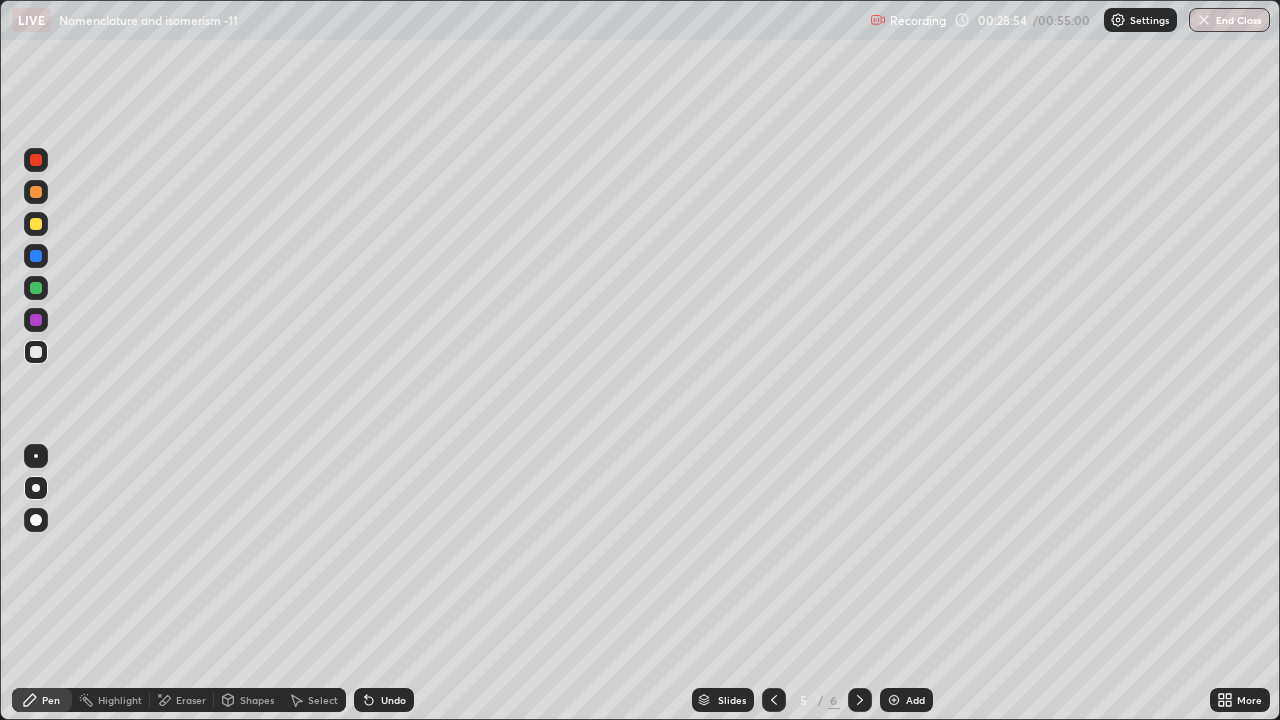 click at bounding box center [894, 700] 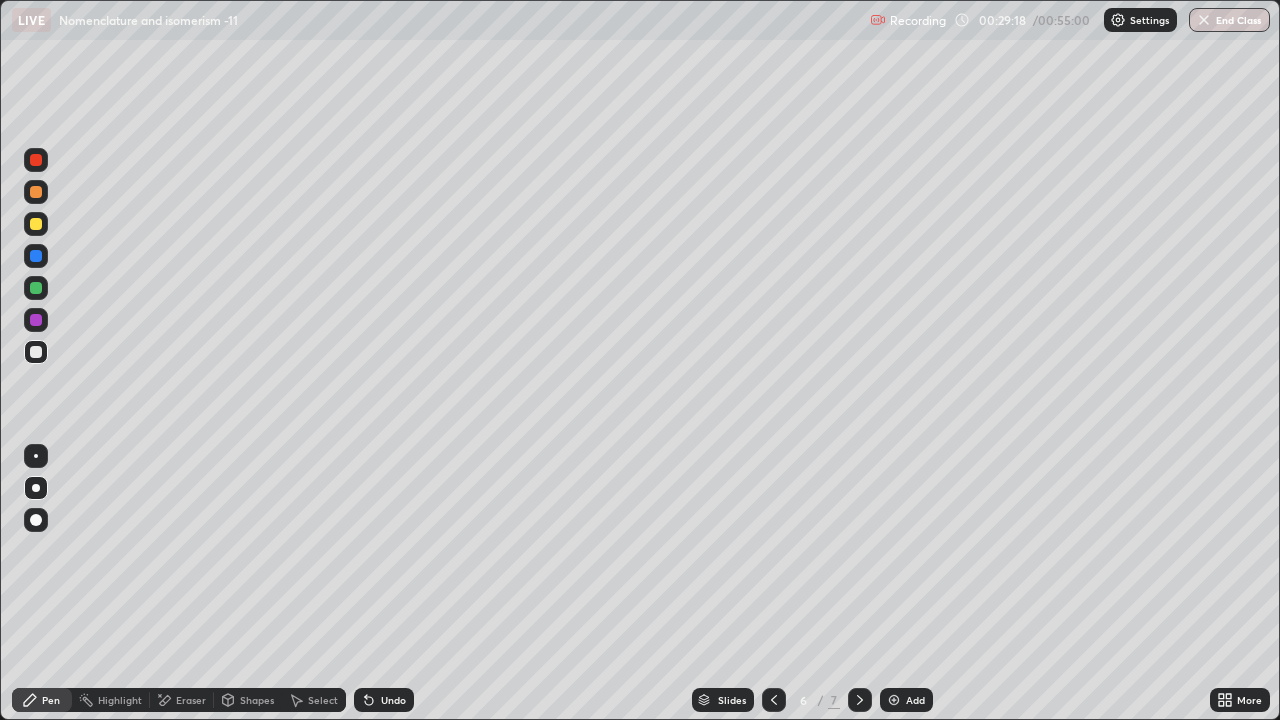 click on "Eraser" at bounding box center [191, 700] 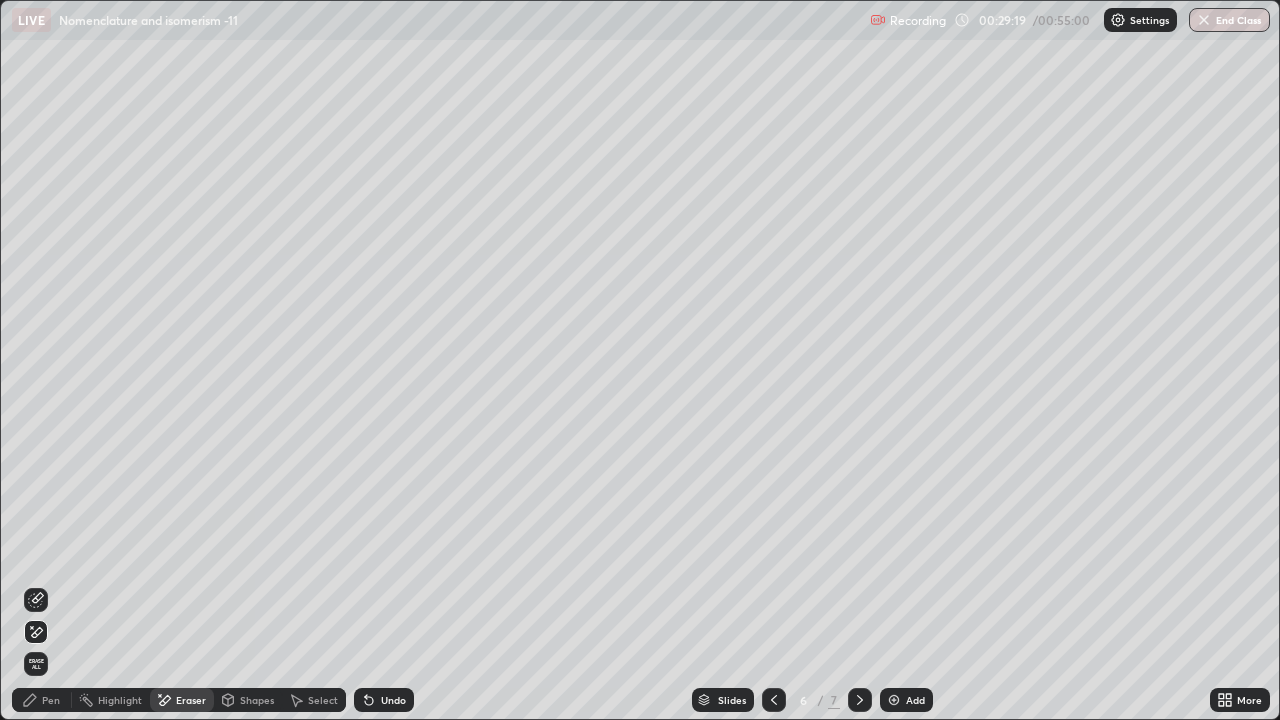 click on "Pen" at bounding box center [42, 700] 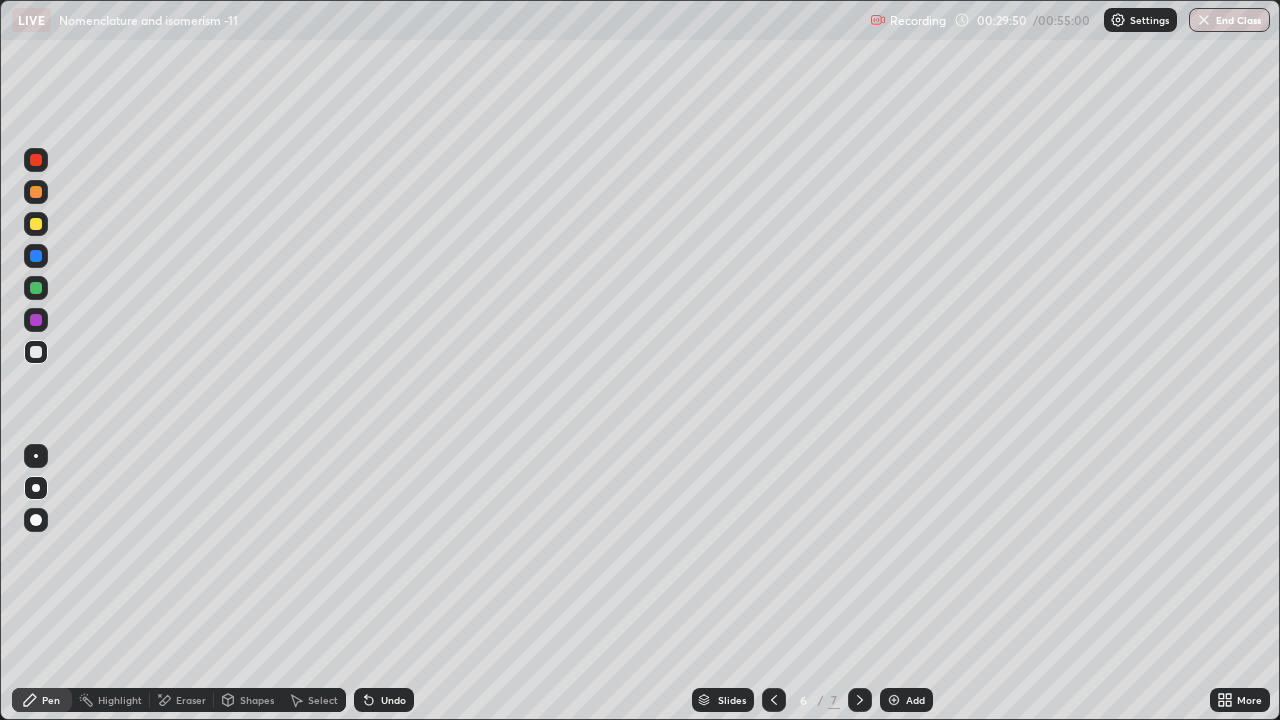 click 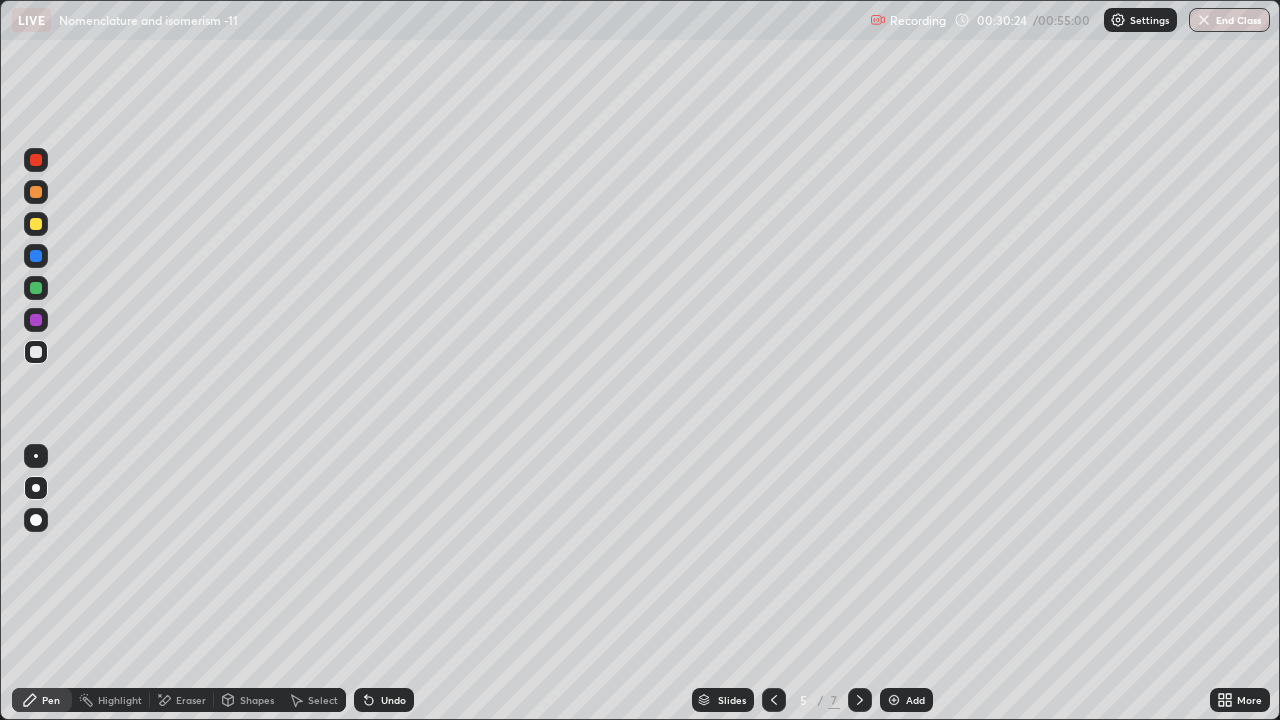 click 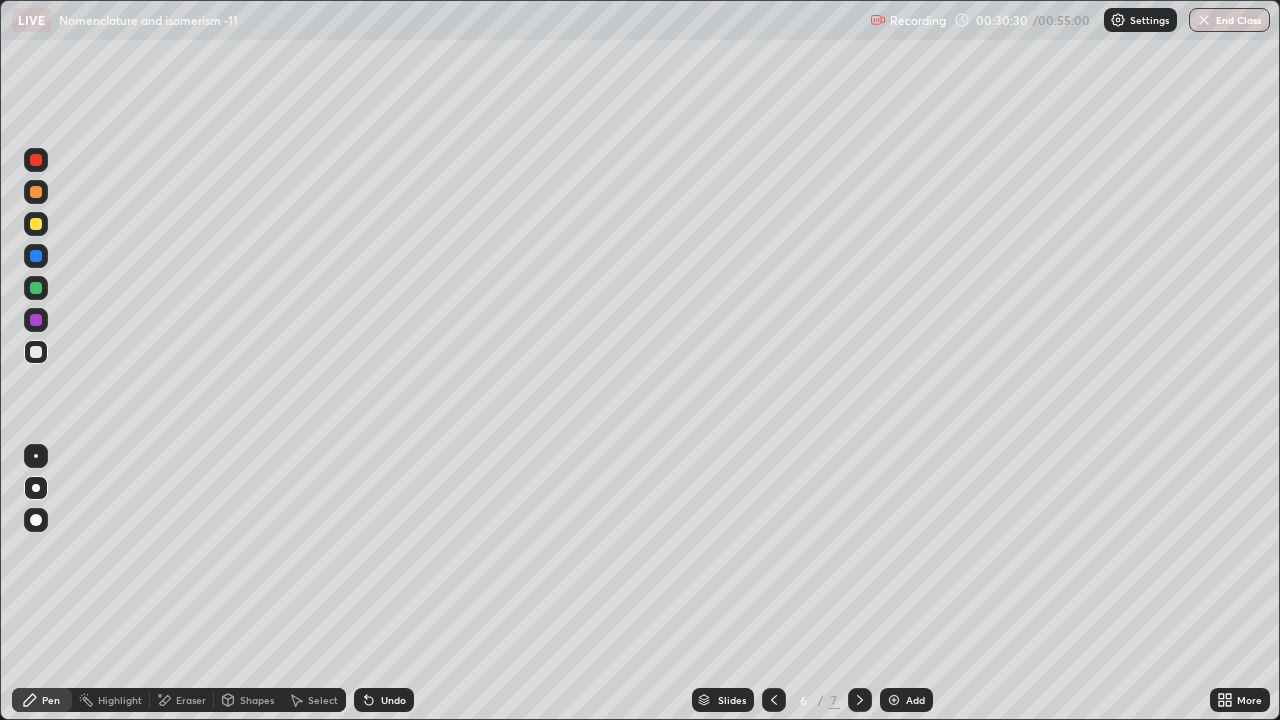 click at bounding box center [36, 224] 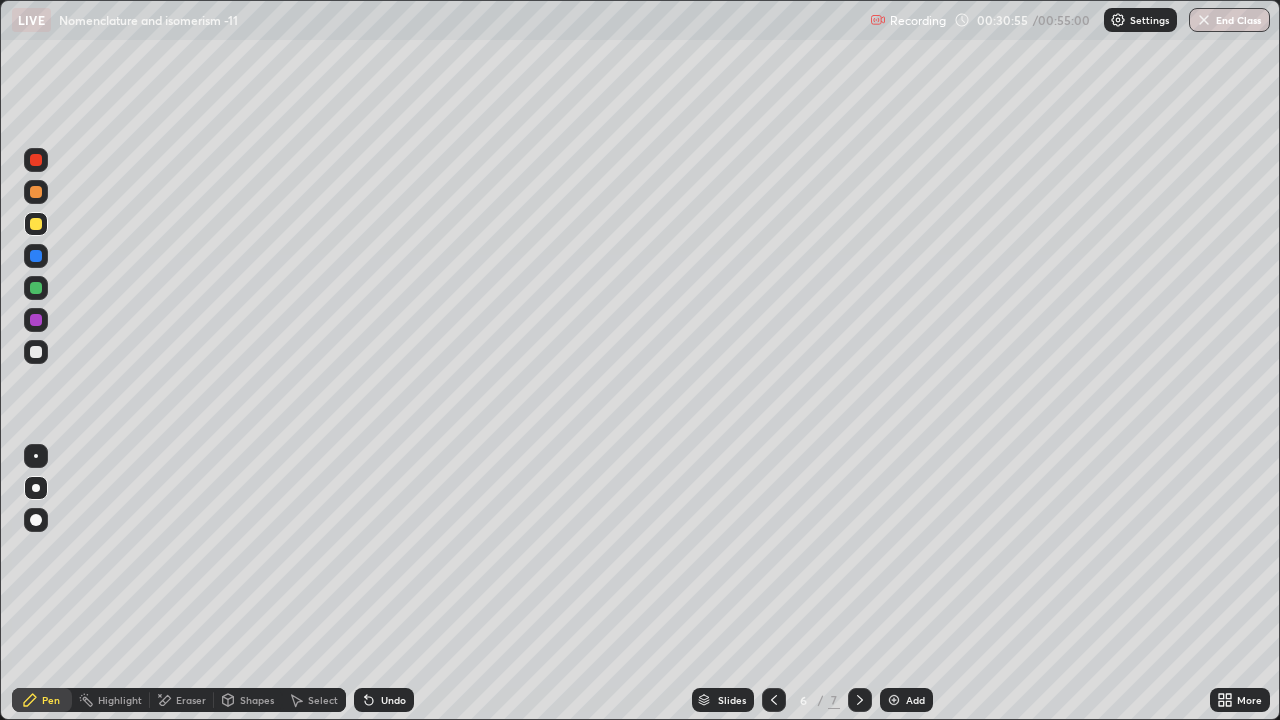 click on "Eraser" at bounding box center [182, 700] 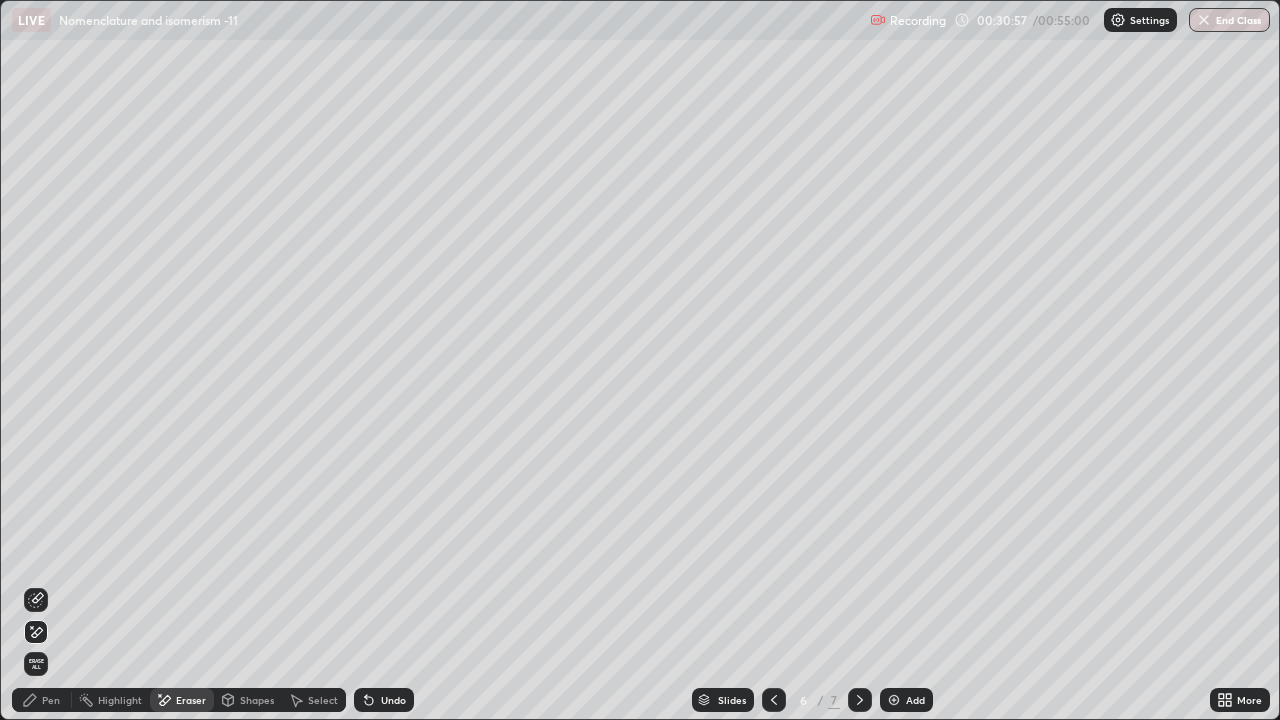 click on "Pen" at bounding box center [42, 700] 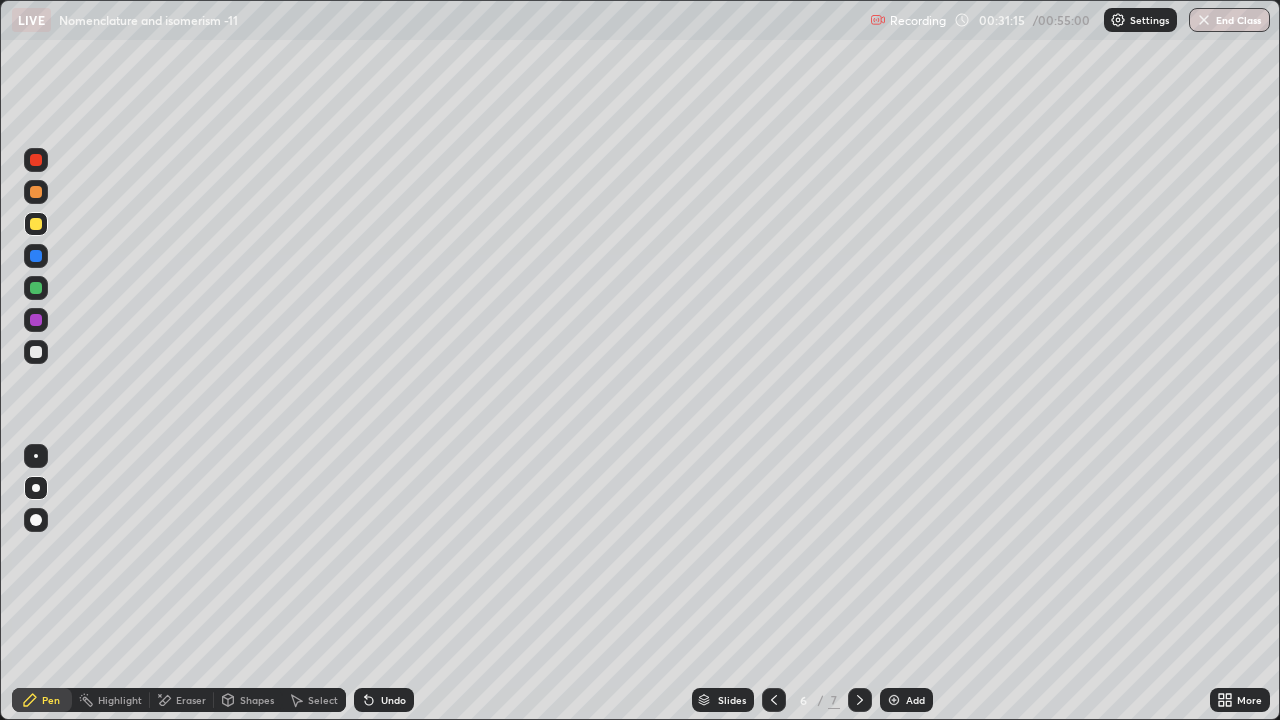 click at bounding box center (36, 456) 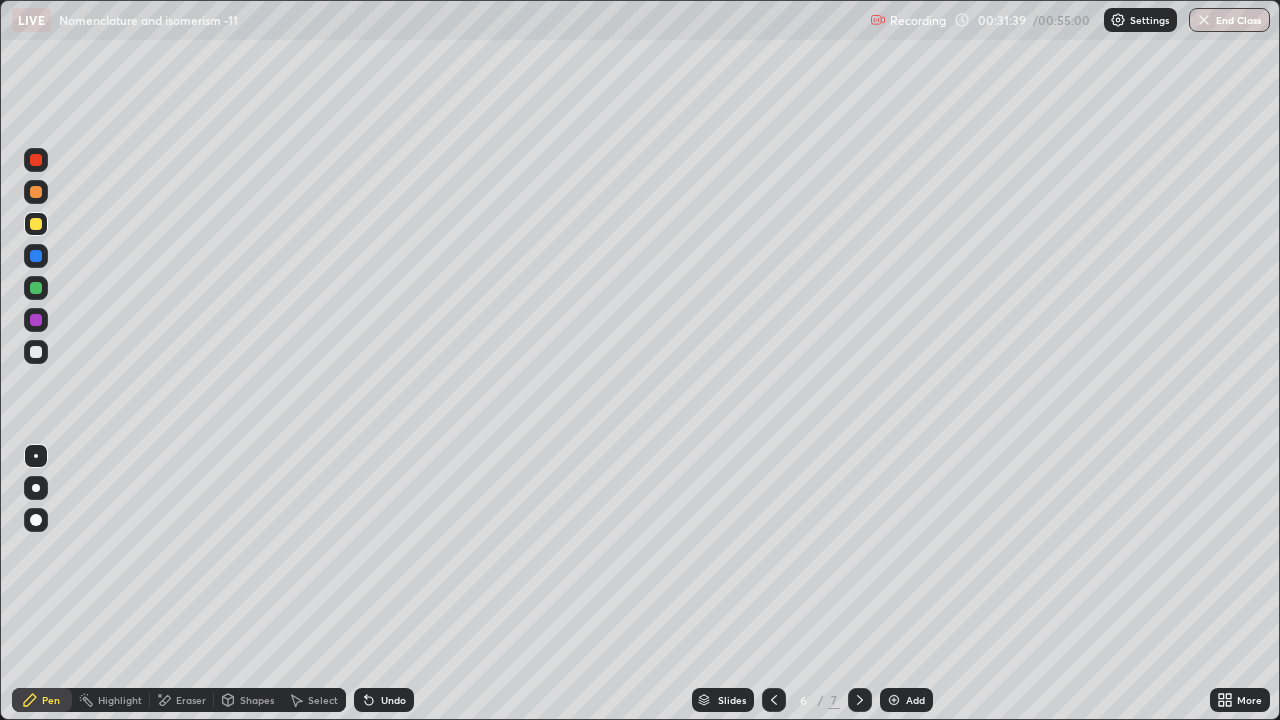 click at bounding box center (36, 352) 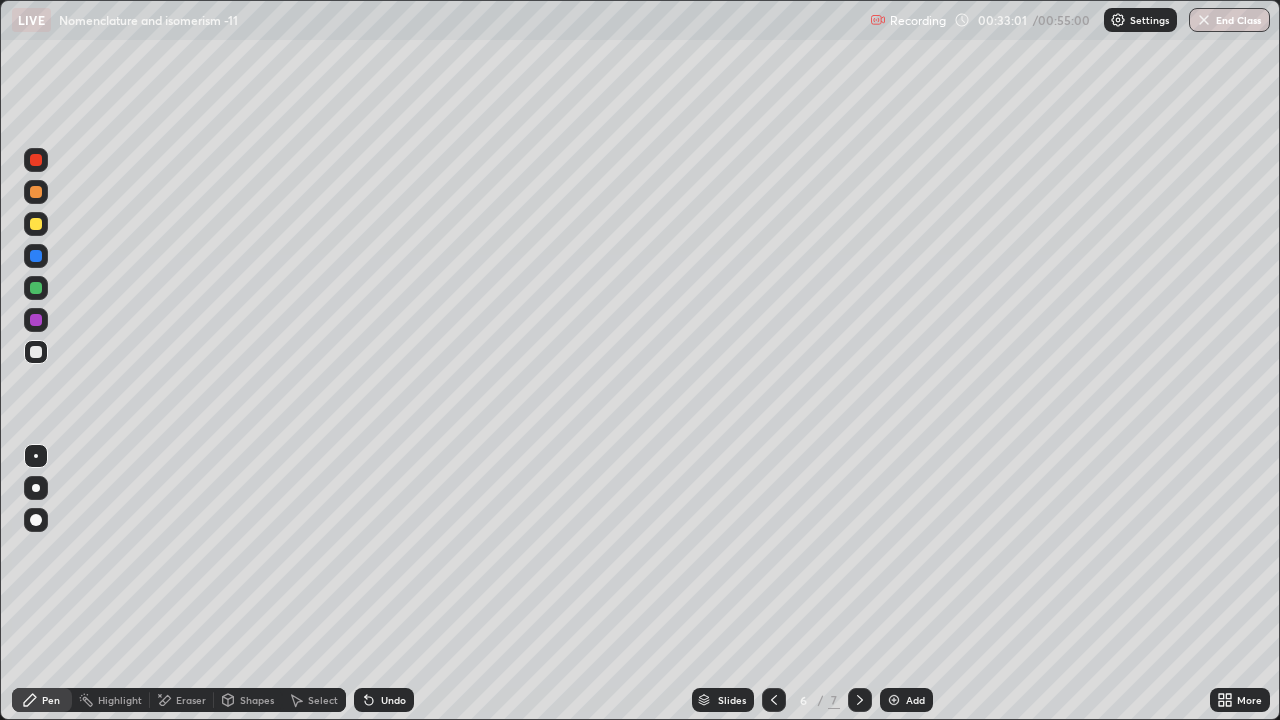 click at bounding box center [36, 224] 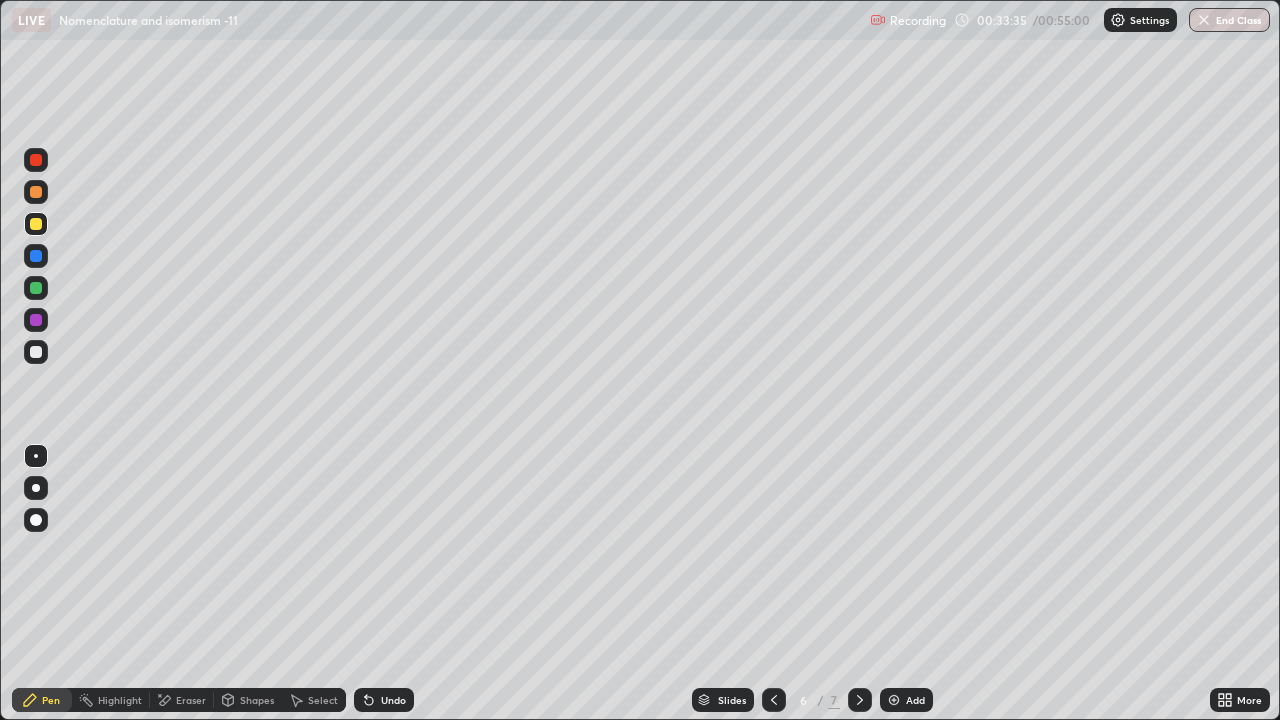 click at bounding box center (36, 352) 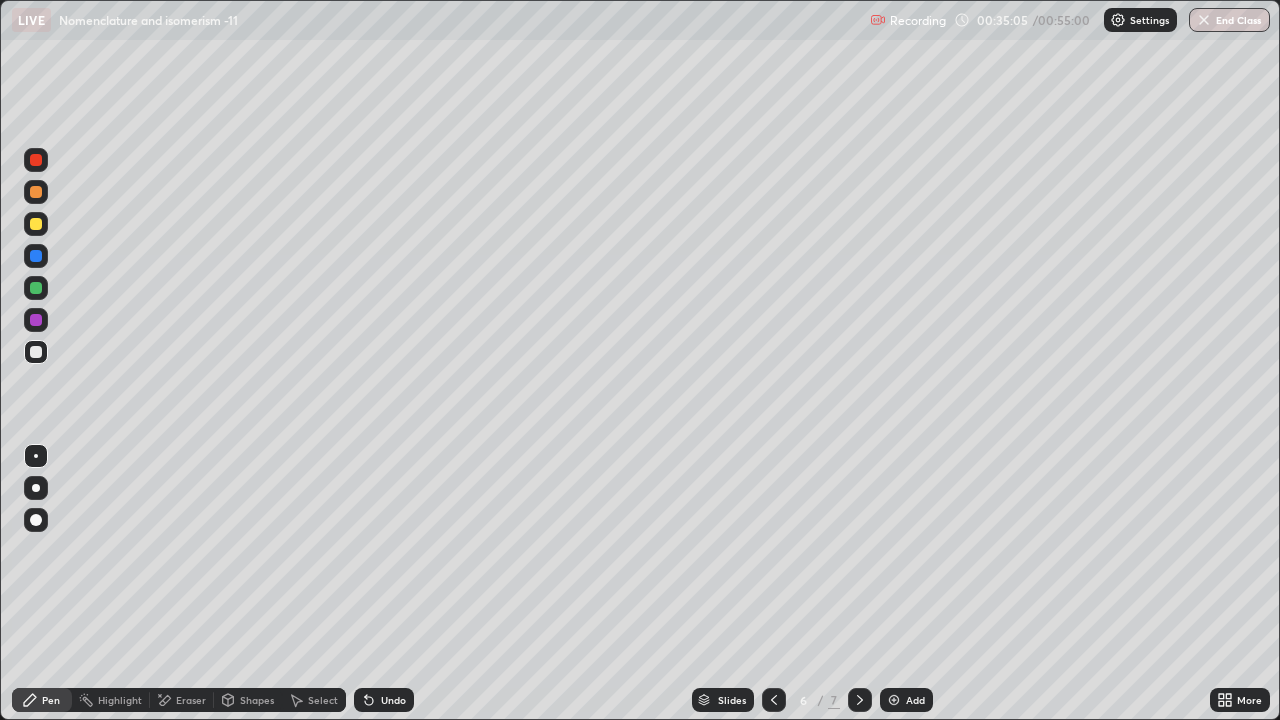 click on "Eraser" at bounding box center [182, 700] 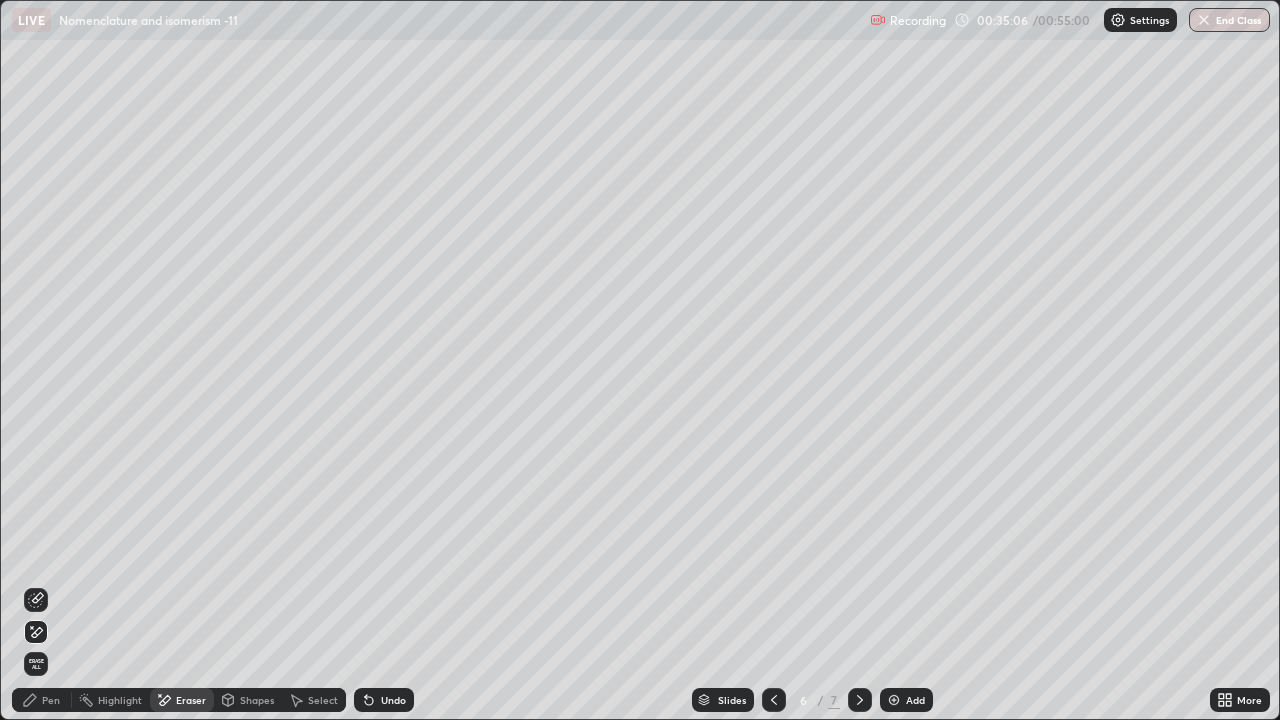 click on "Pen" at bounding box center [51, 700] 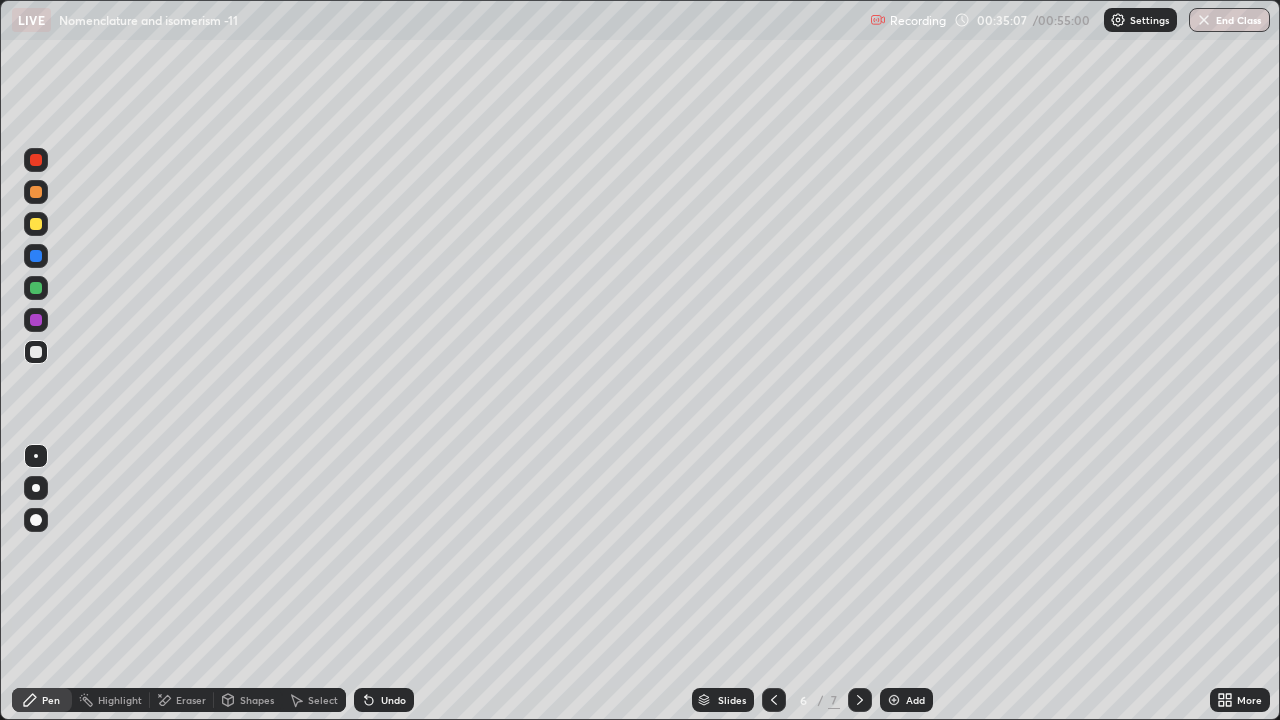 click at bounding box center (36, 488) 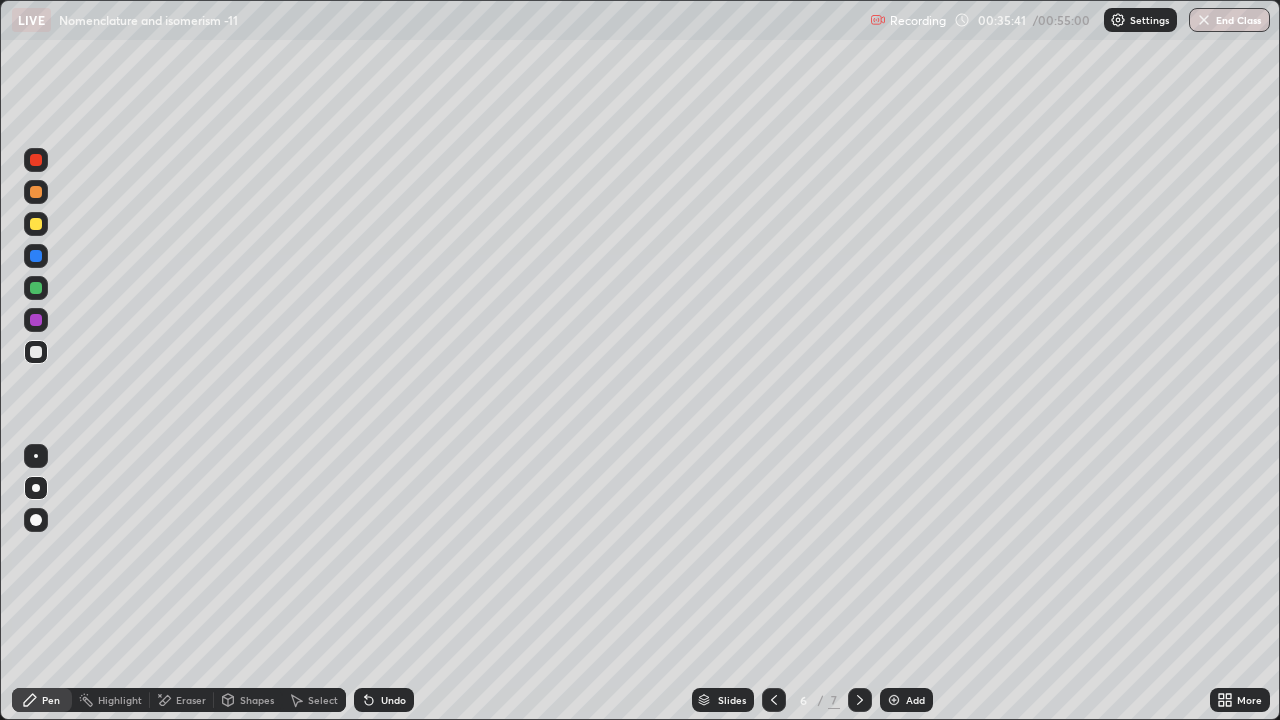 click 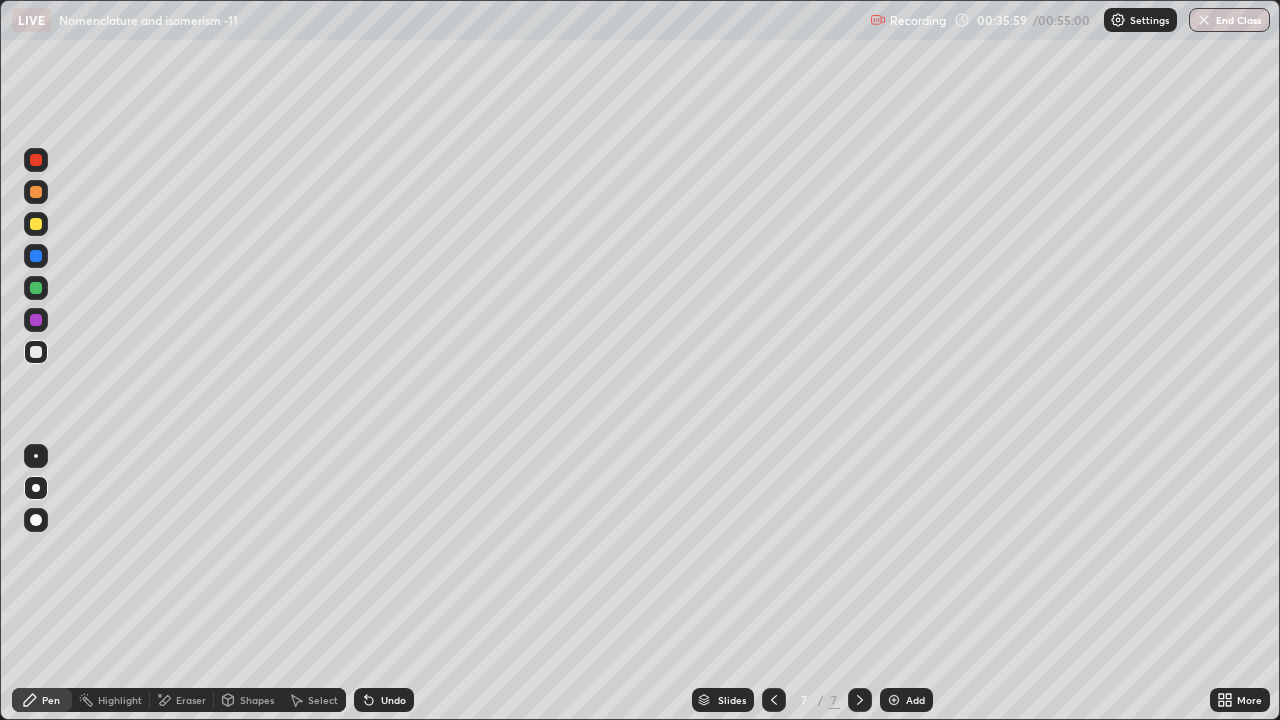 click at bounding box center (36, 224) 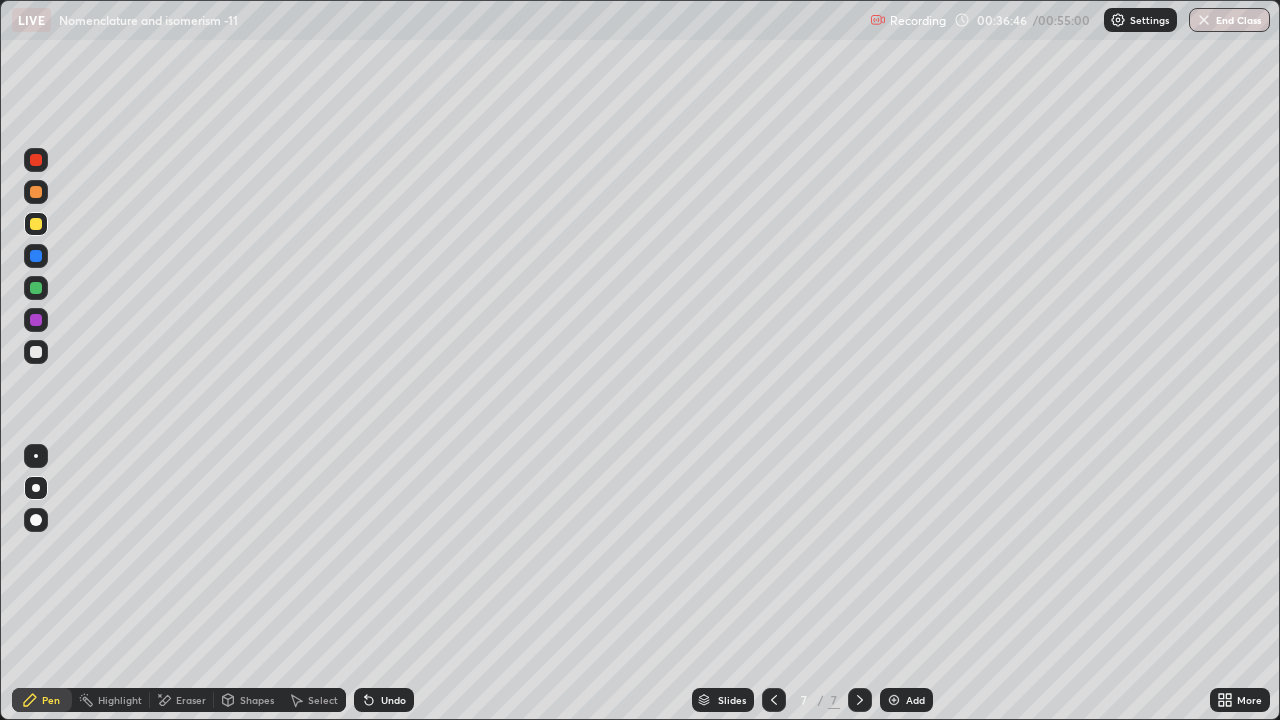 click on "Eraser" at bounding box center [182, 700] 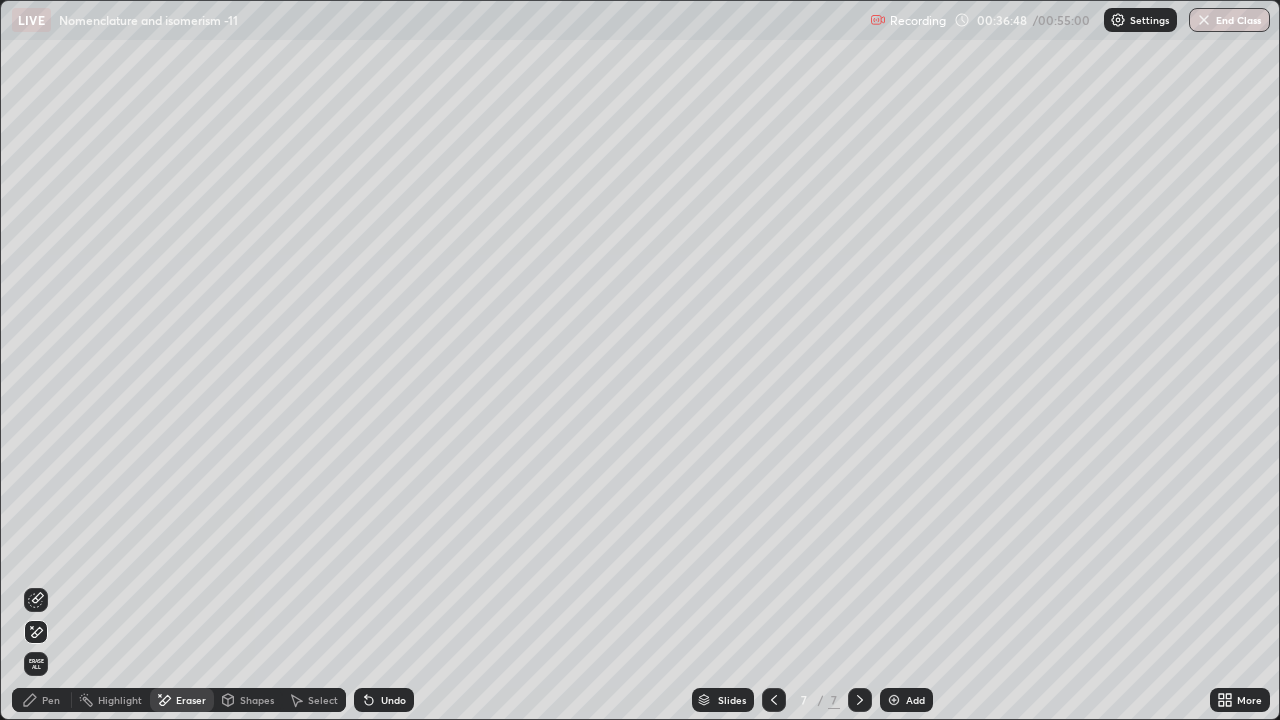 click on "Pen" at bounding box center [51, 700] 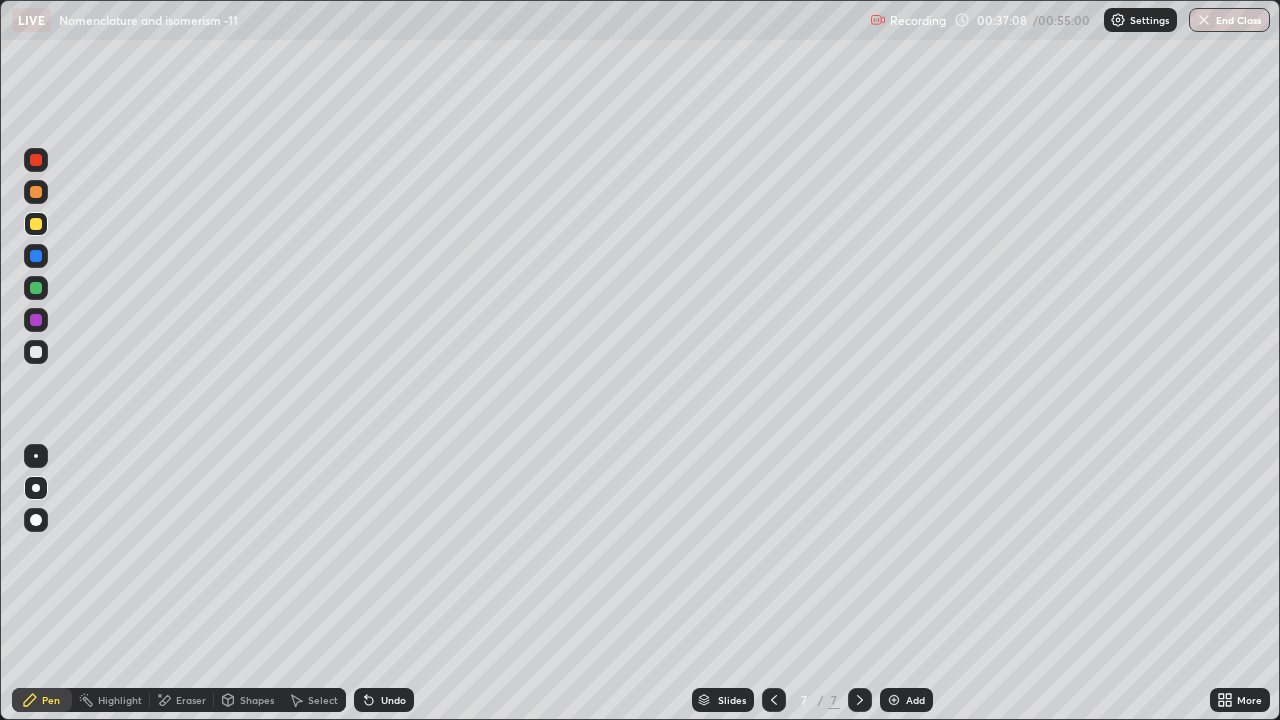 click at bounding box center [36, 352] 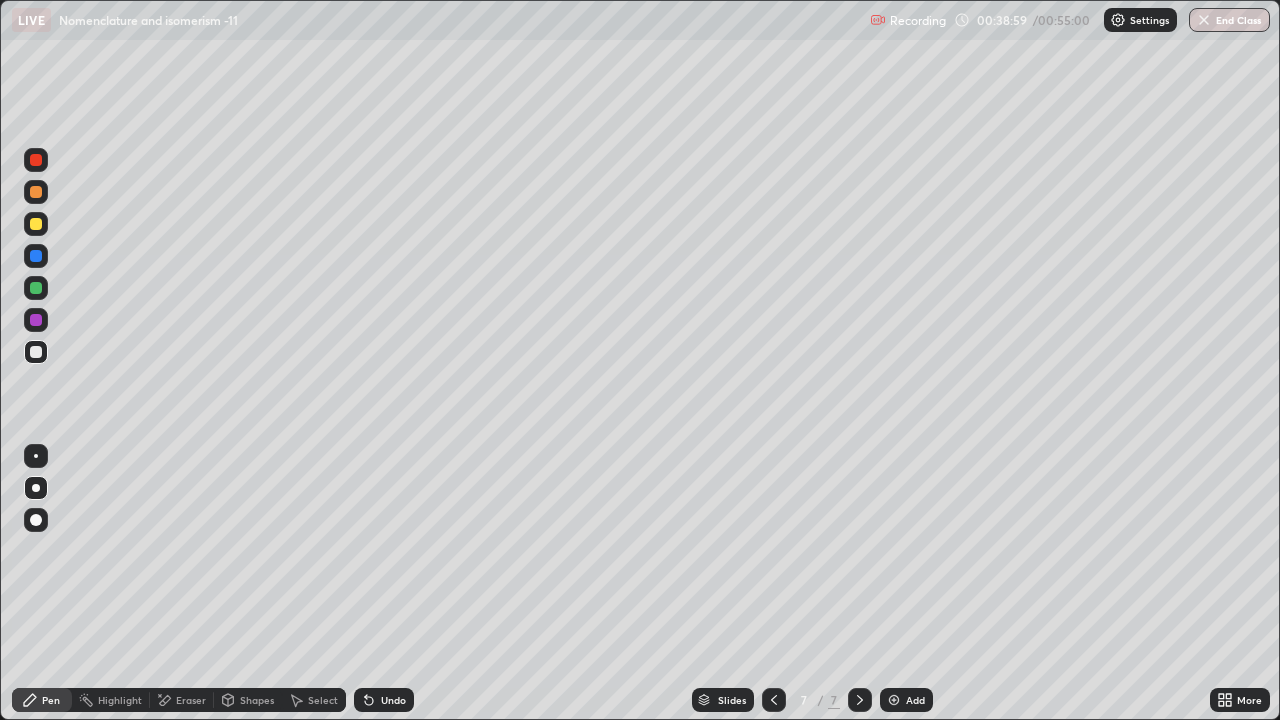 click 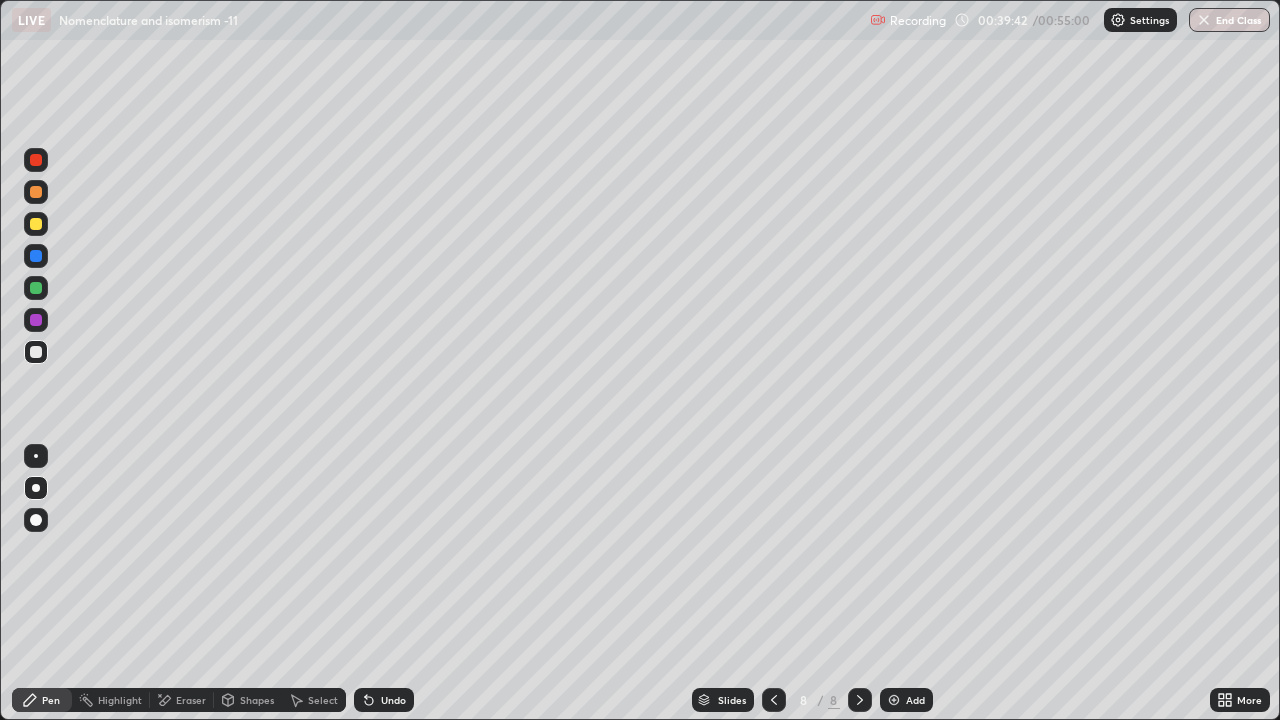 click 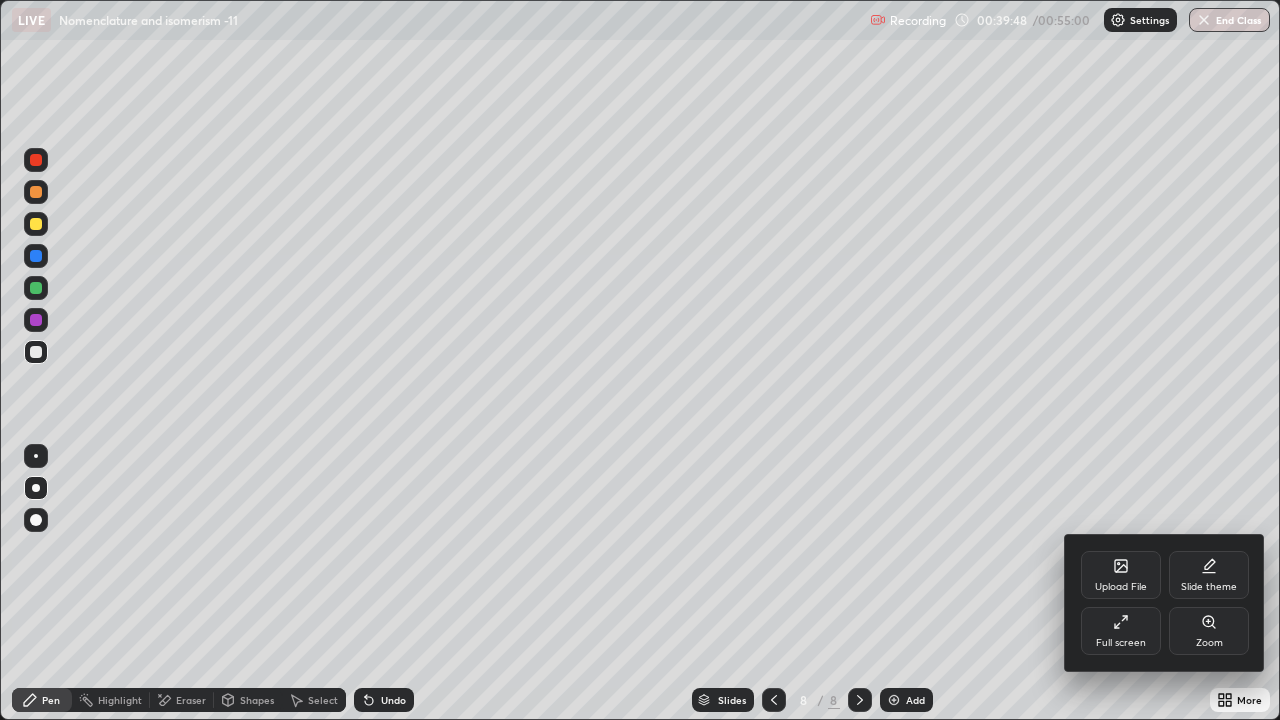 click on "Upload File" at bounding box center (1121, 575) 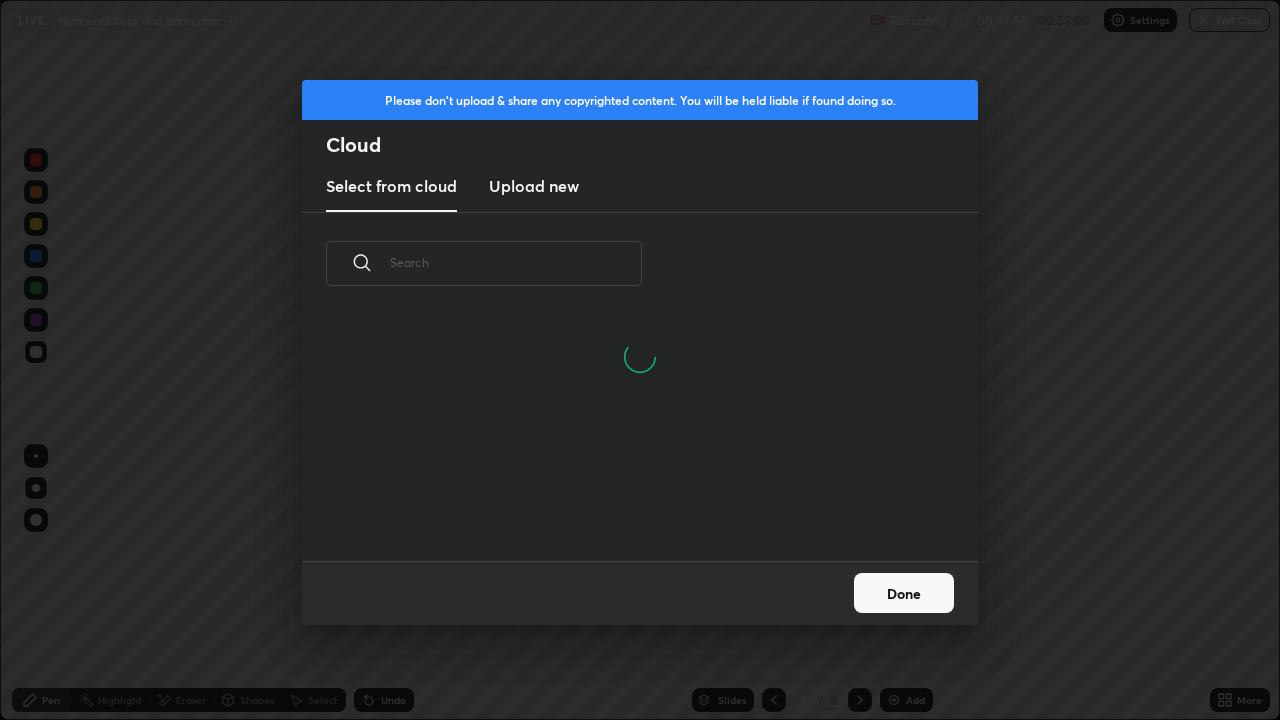 click on "Upload new" at bounding box center (534, 186) 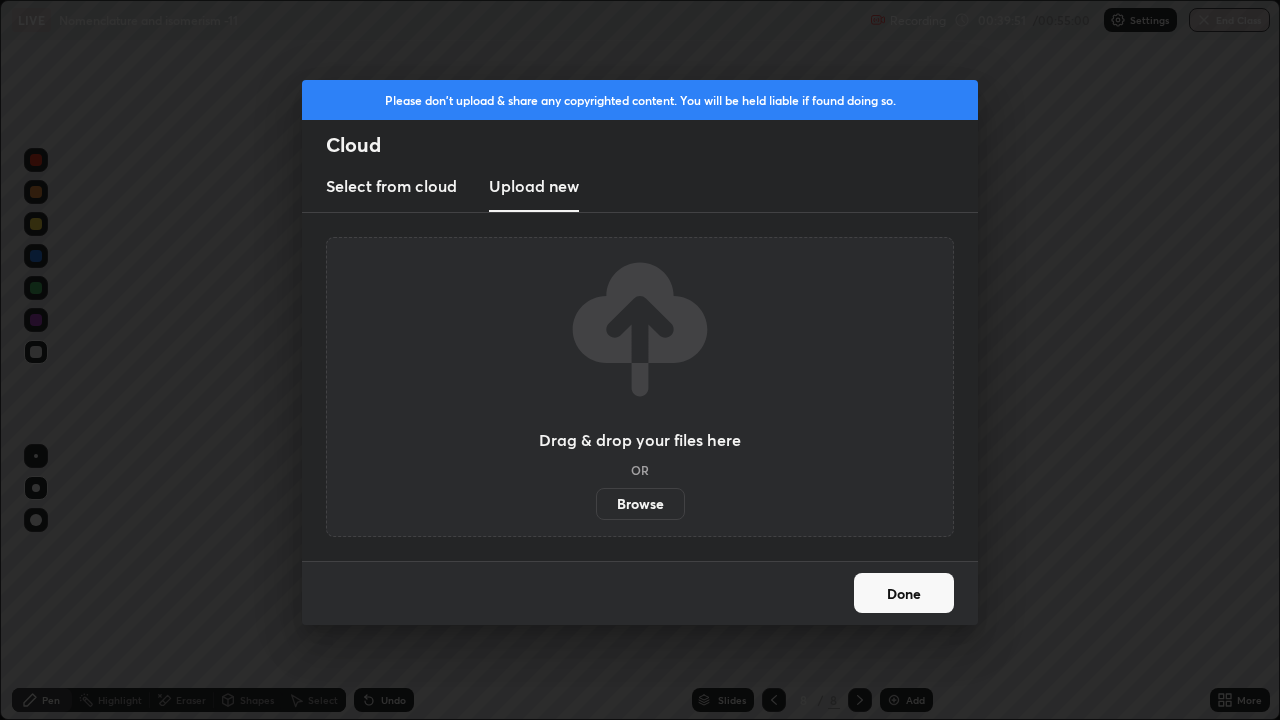 click on "Browse" at bounding box center [640, 504] 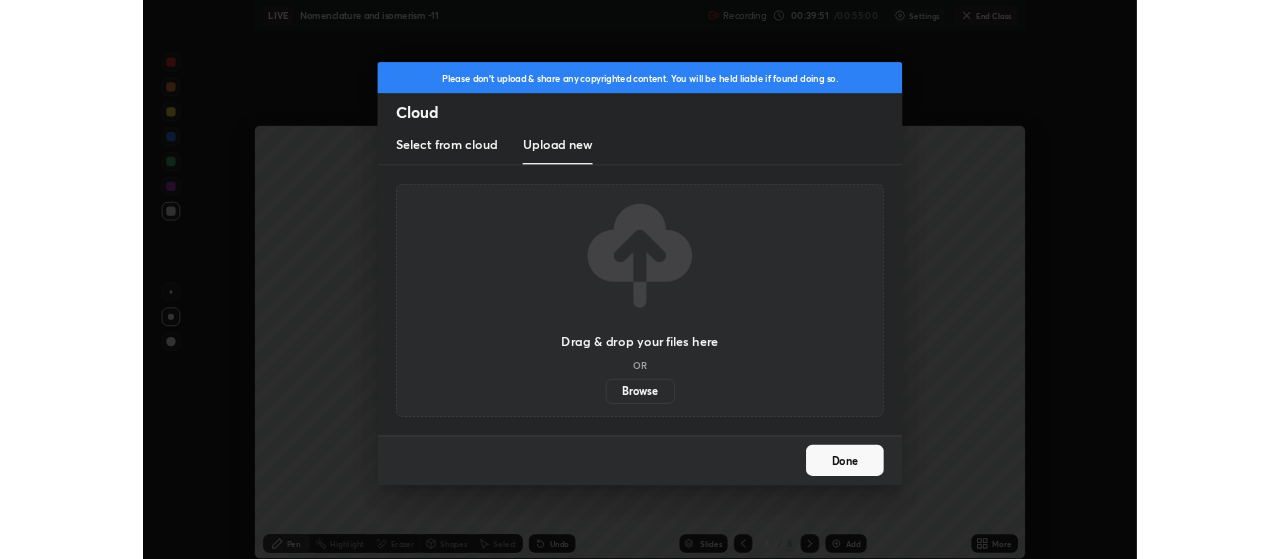 scroll, scrollTop: 559, scrollLeft: 1280, axis: both 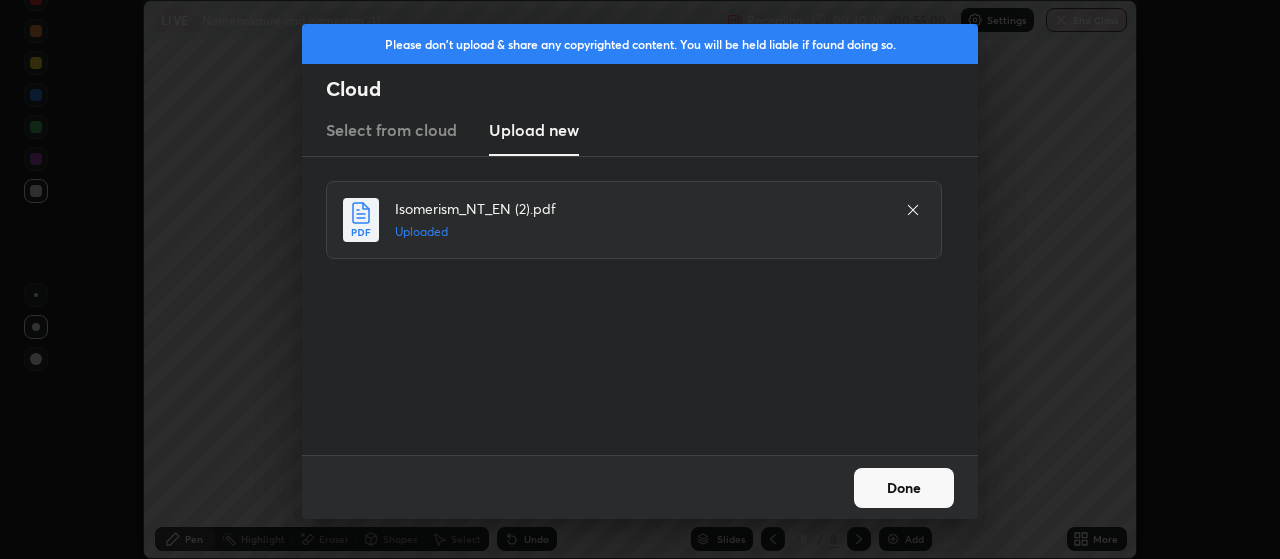 click on "Done" at bounding box center (904, 488) 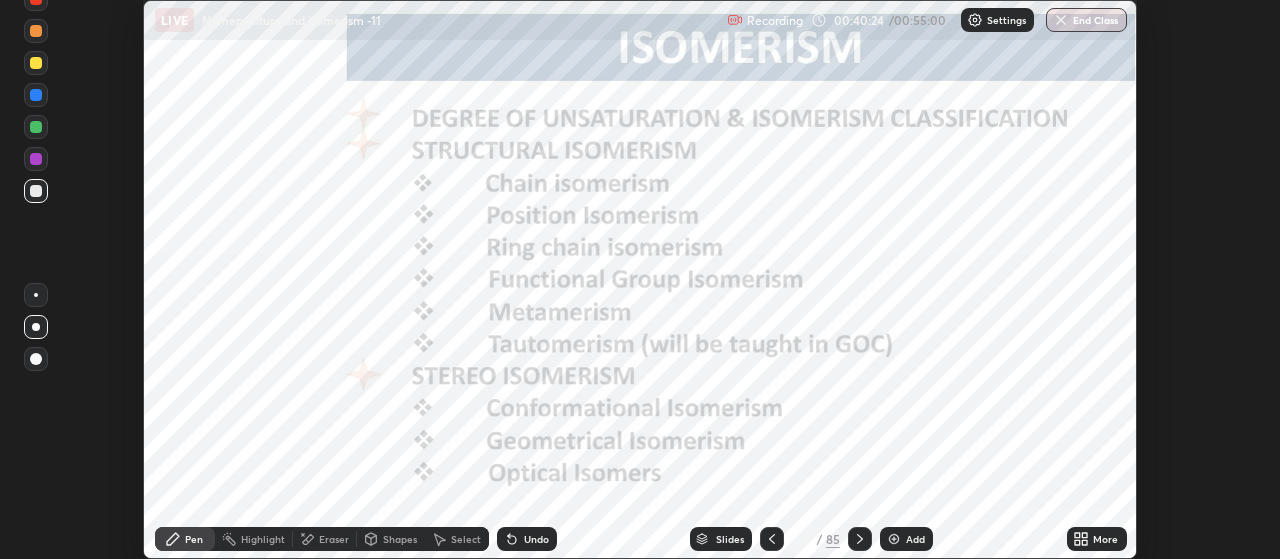 click 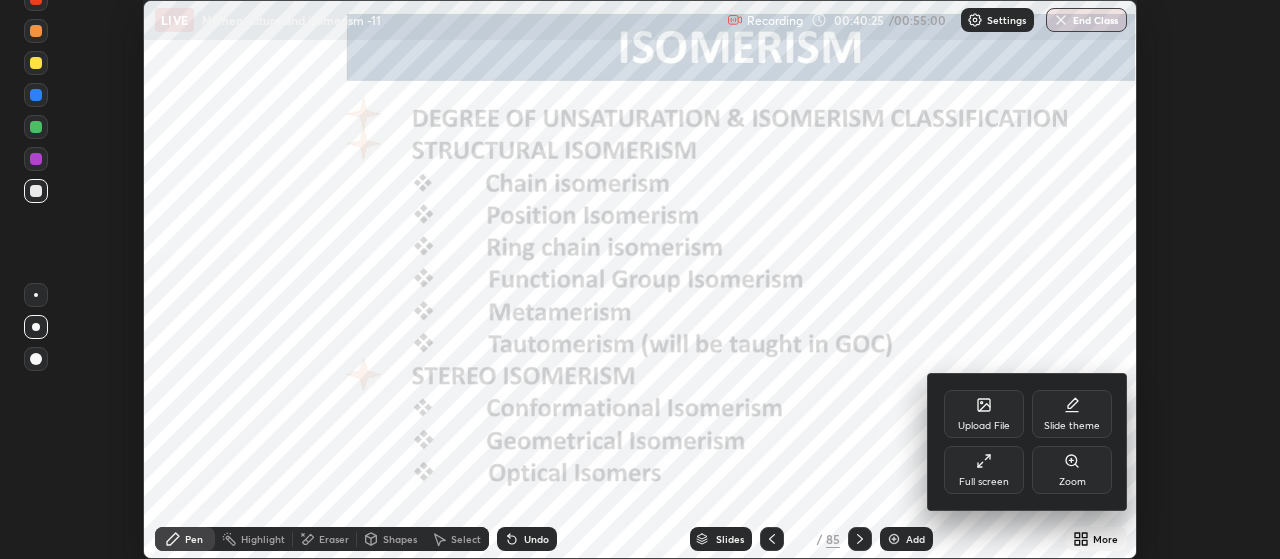 click on "Full screen" at bounding box center (984, 470) 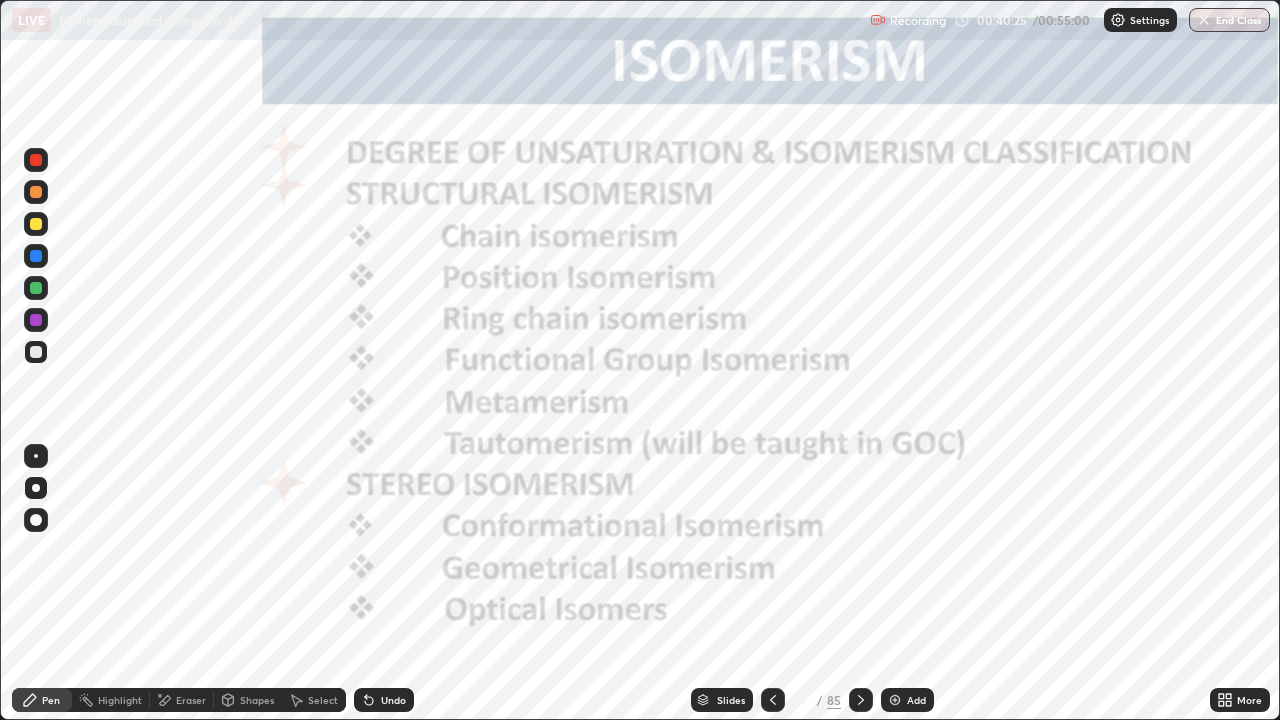 scroll, scrollTop: 99280, scrollLeft: 98720, axis: both 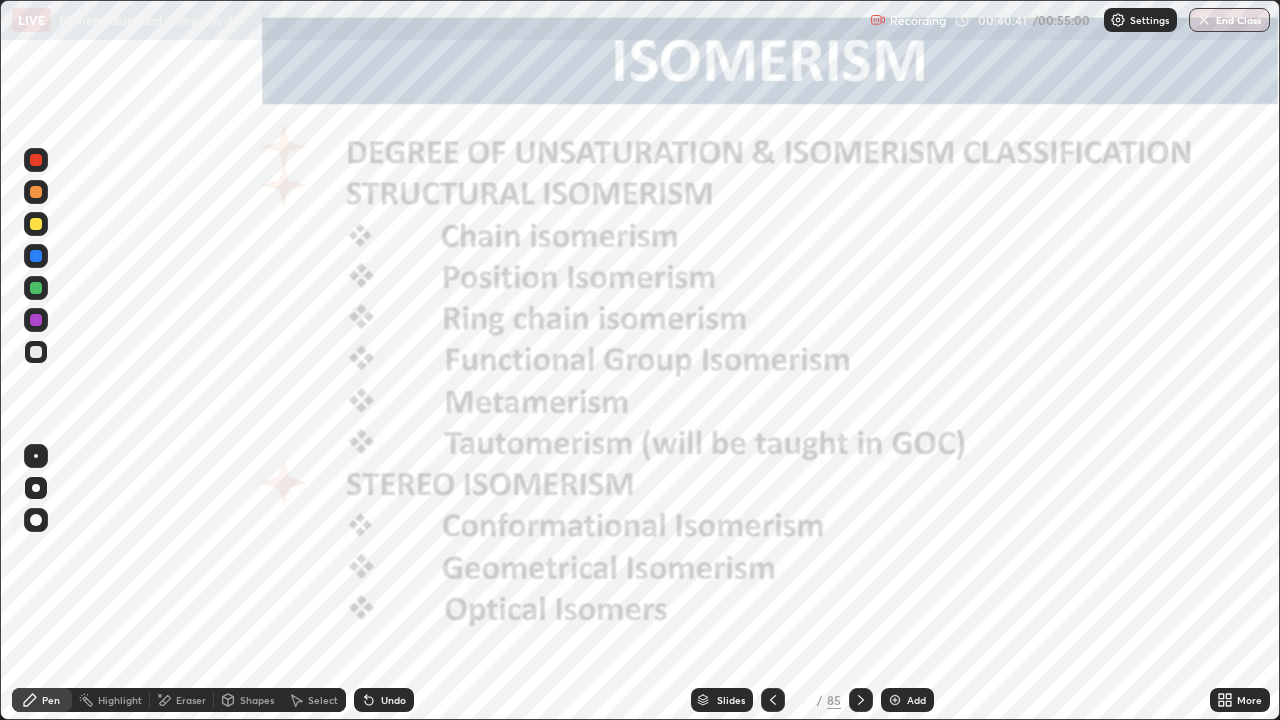 click on "Slides" at bounding box center [722, 700] 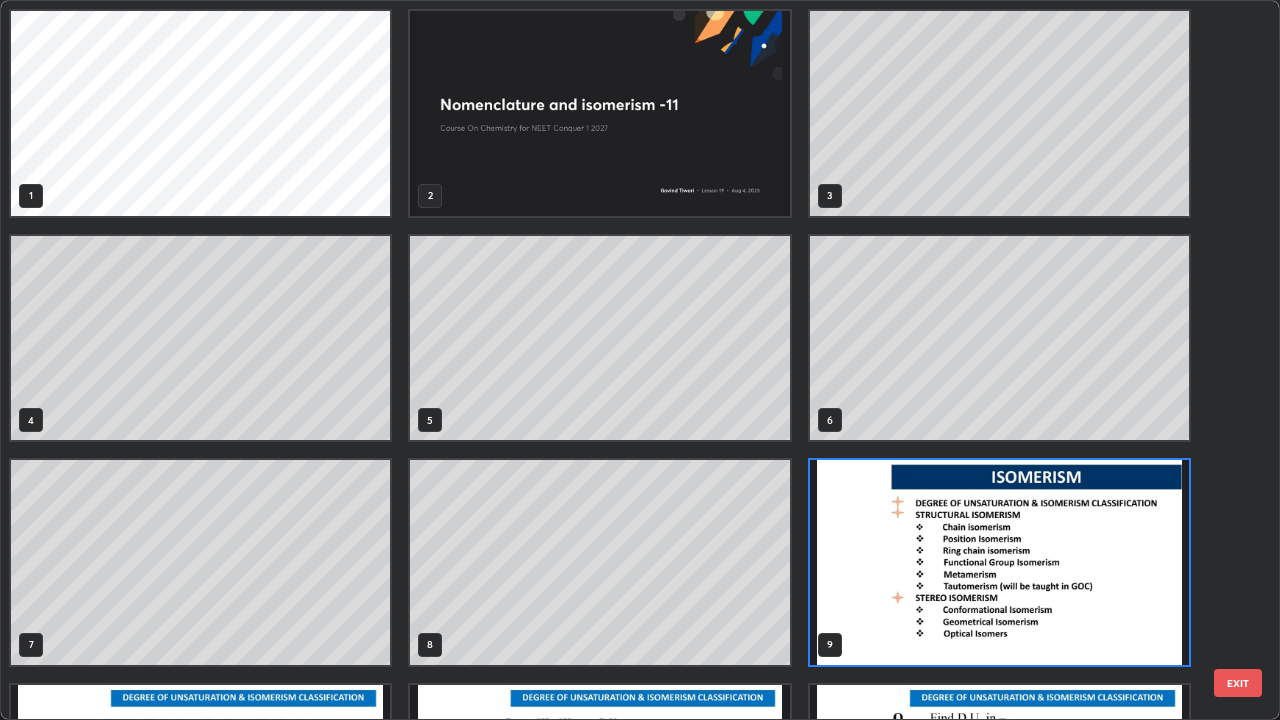 scroll, scrollTop: 7, scrollLeft: 11, axis: both 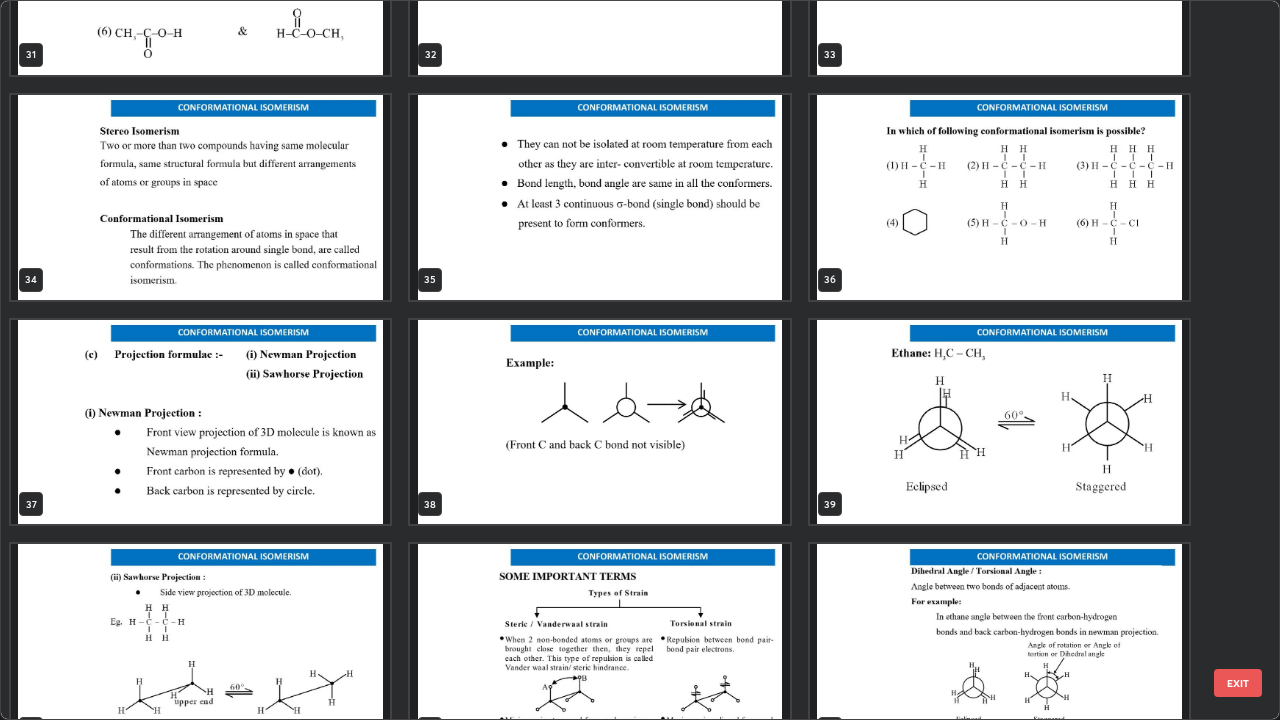 click at bounding box center (200, 197) 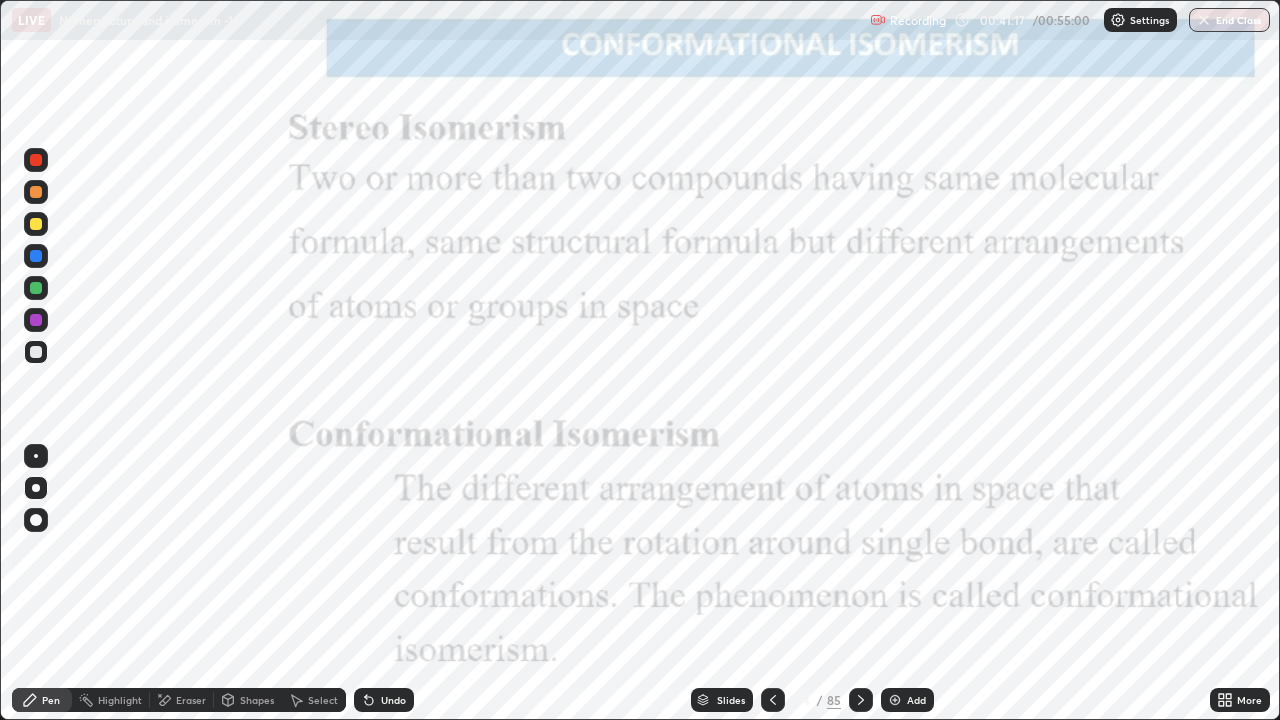 click at bounding box center (861, 700) 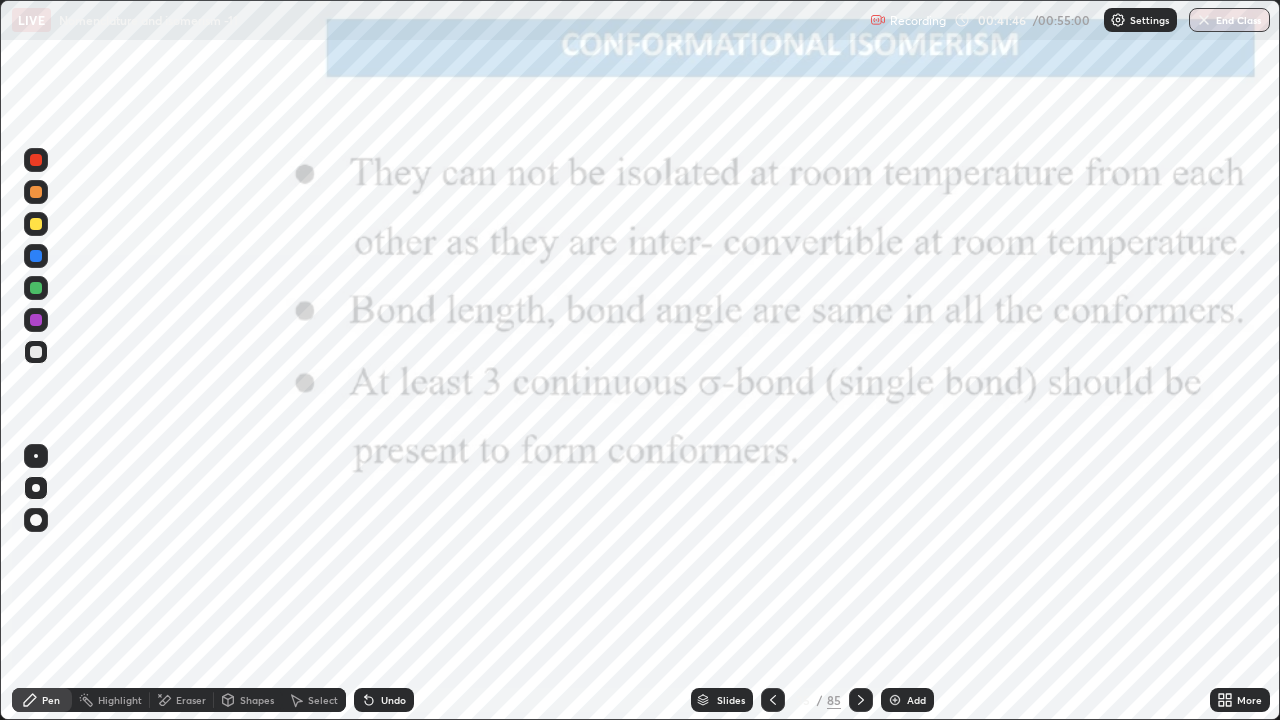 click at bounding box center [36, 160] 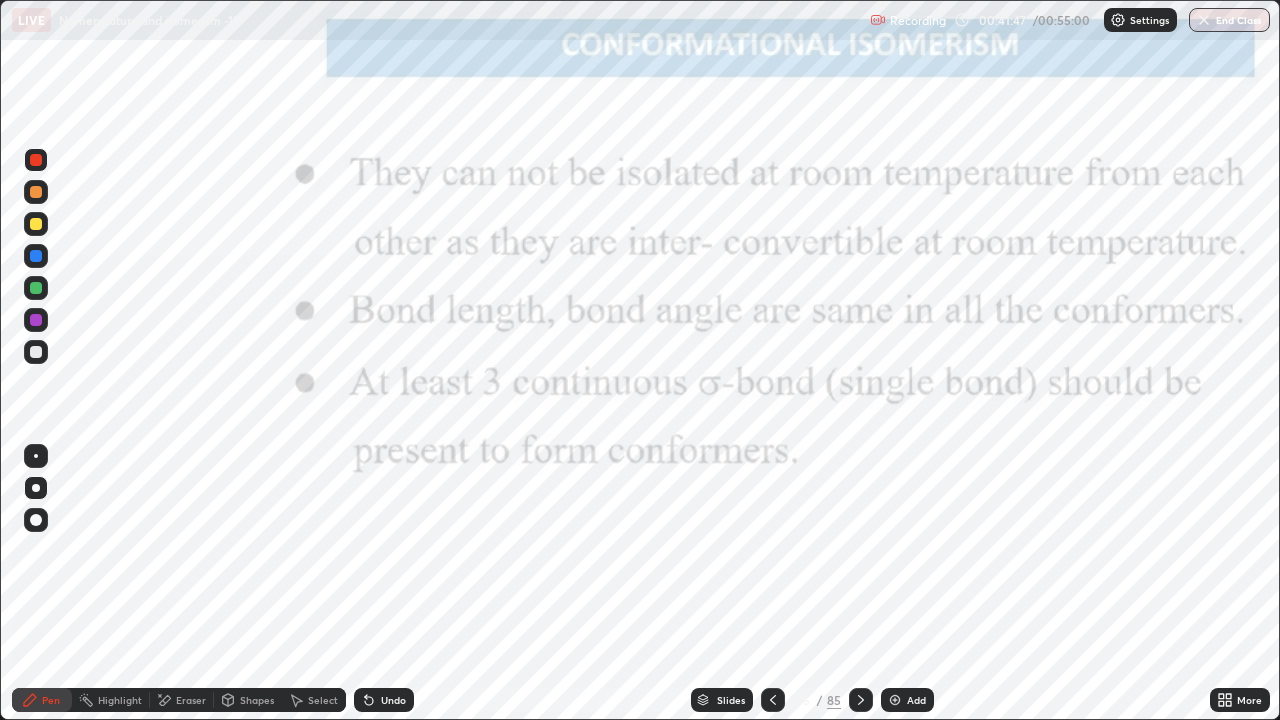 click at bounding box center (36, 488) 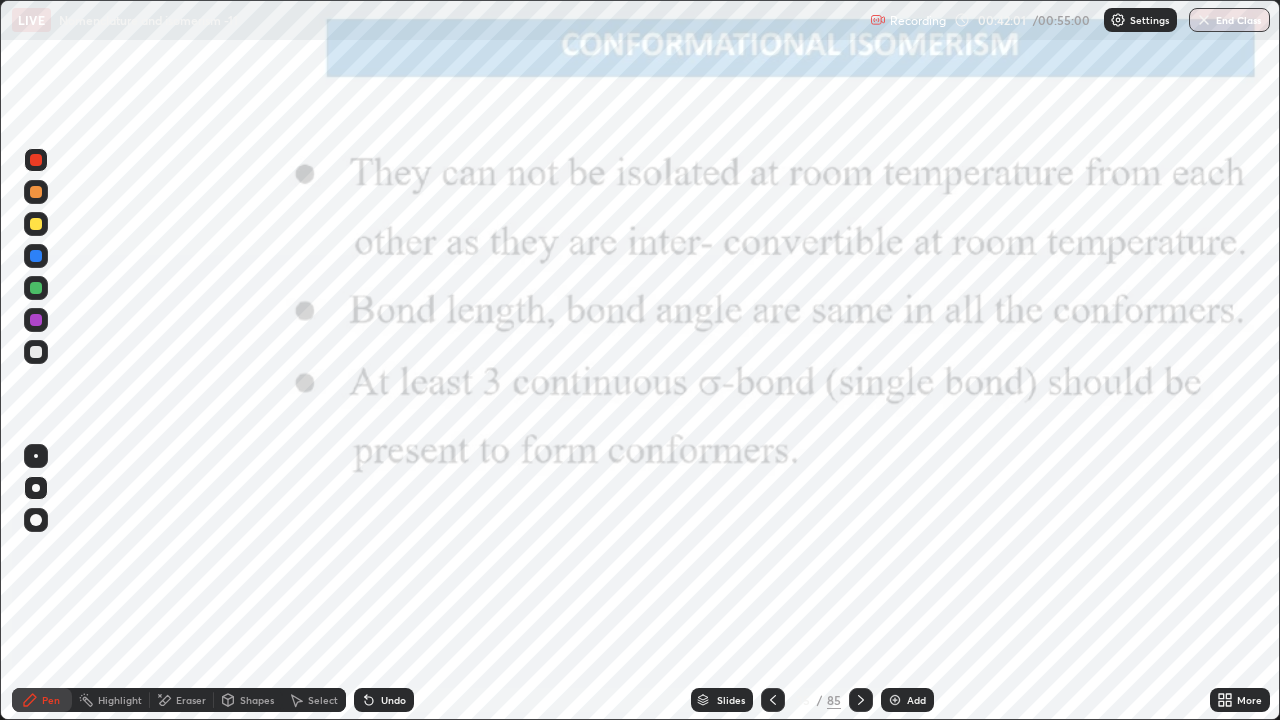 click 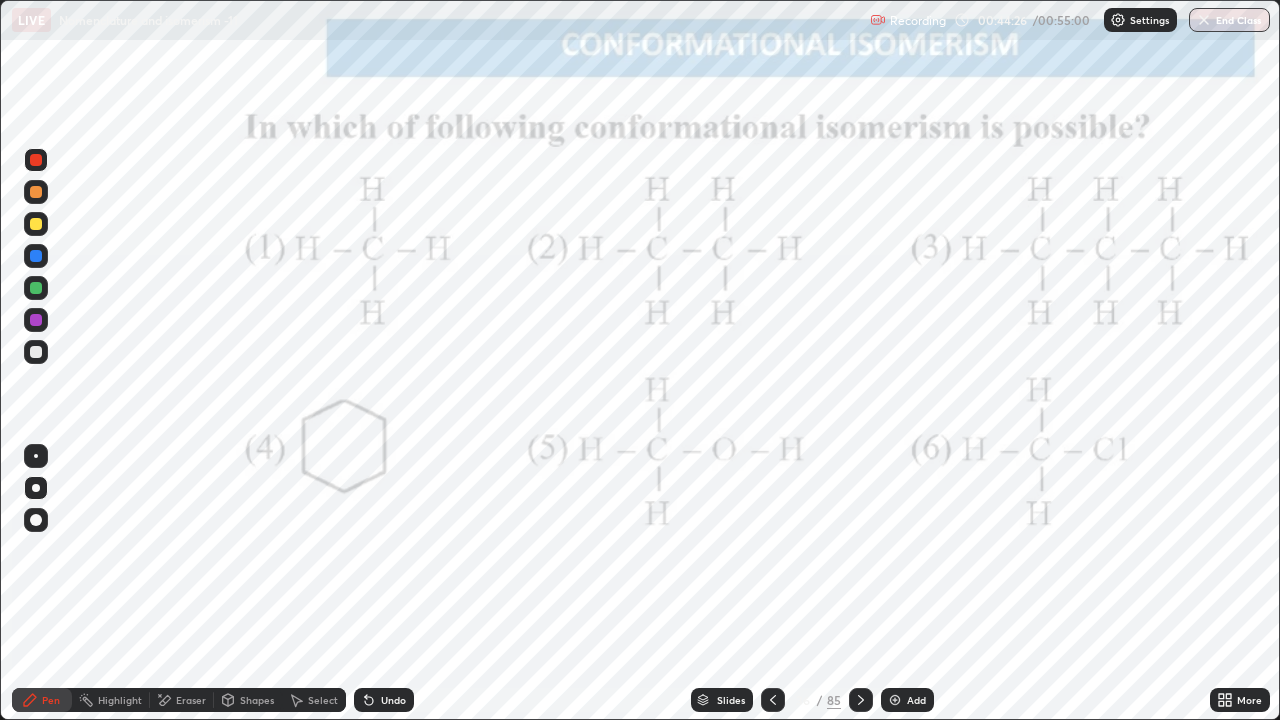 click 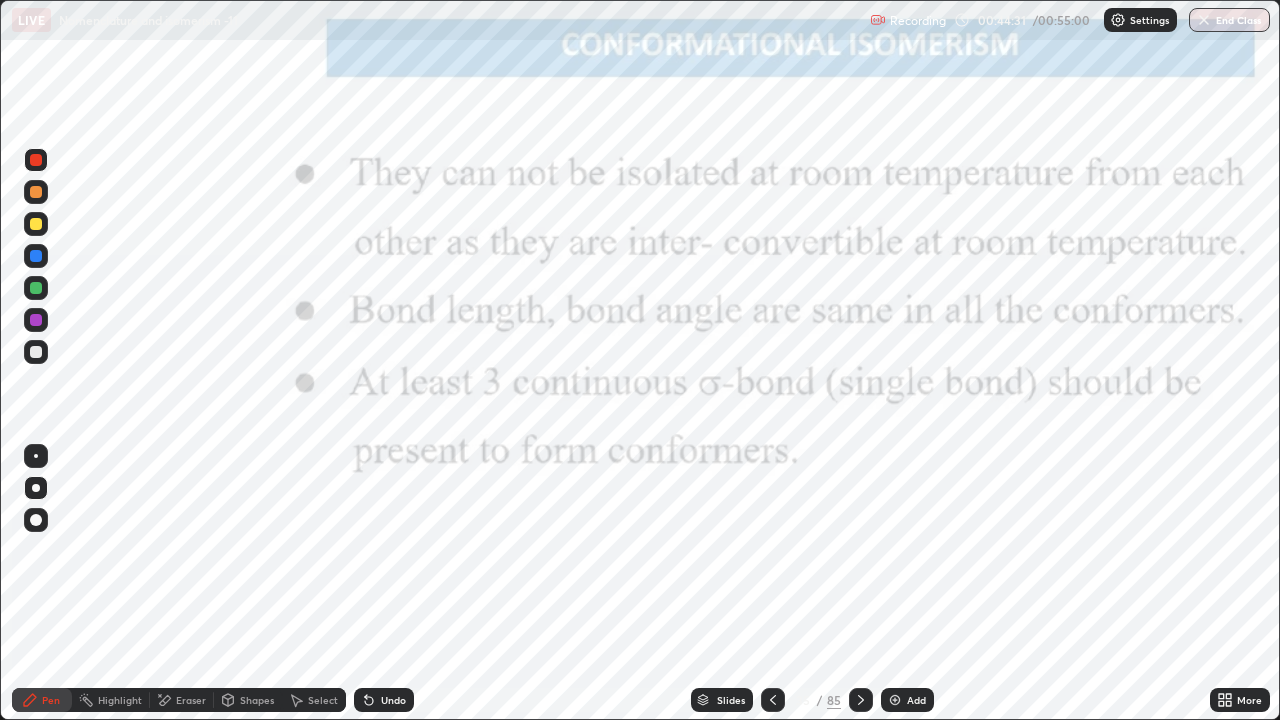 click 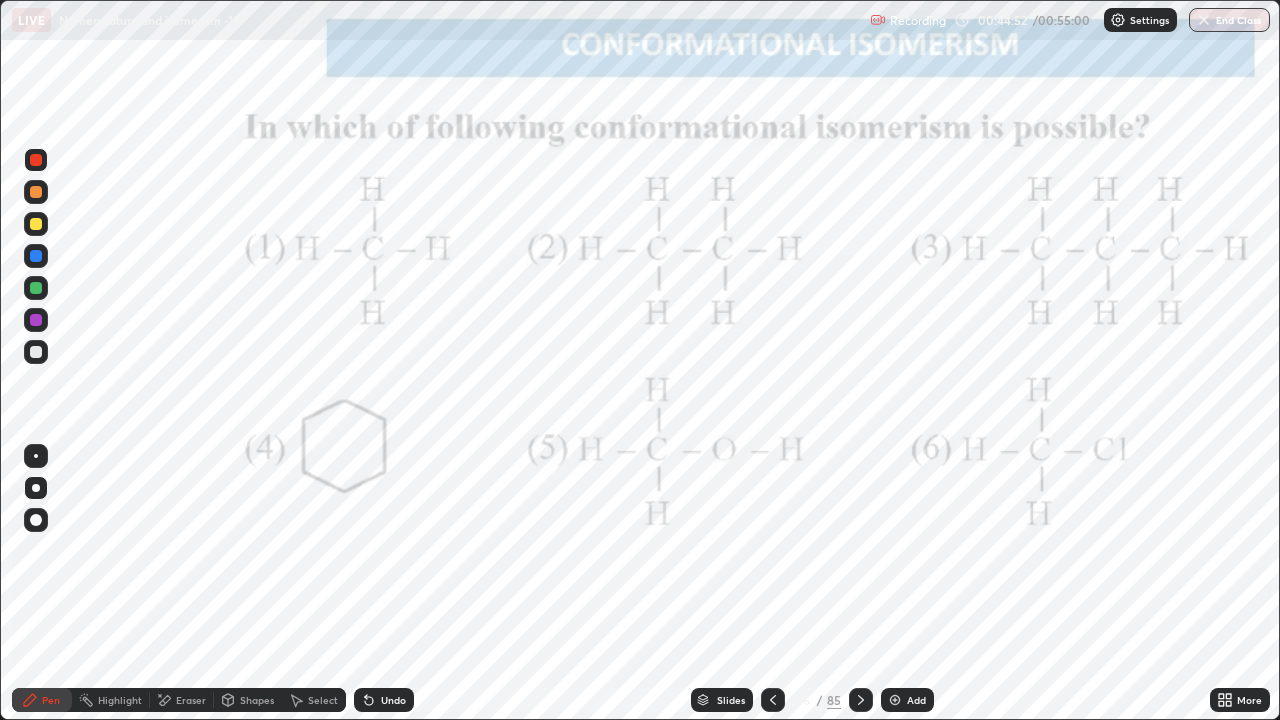 click 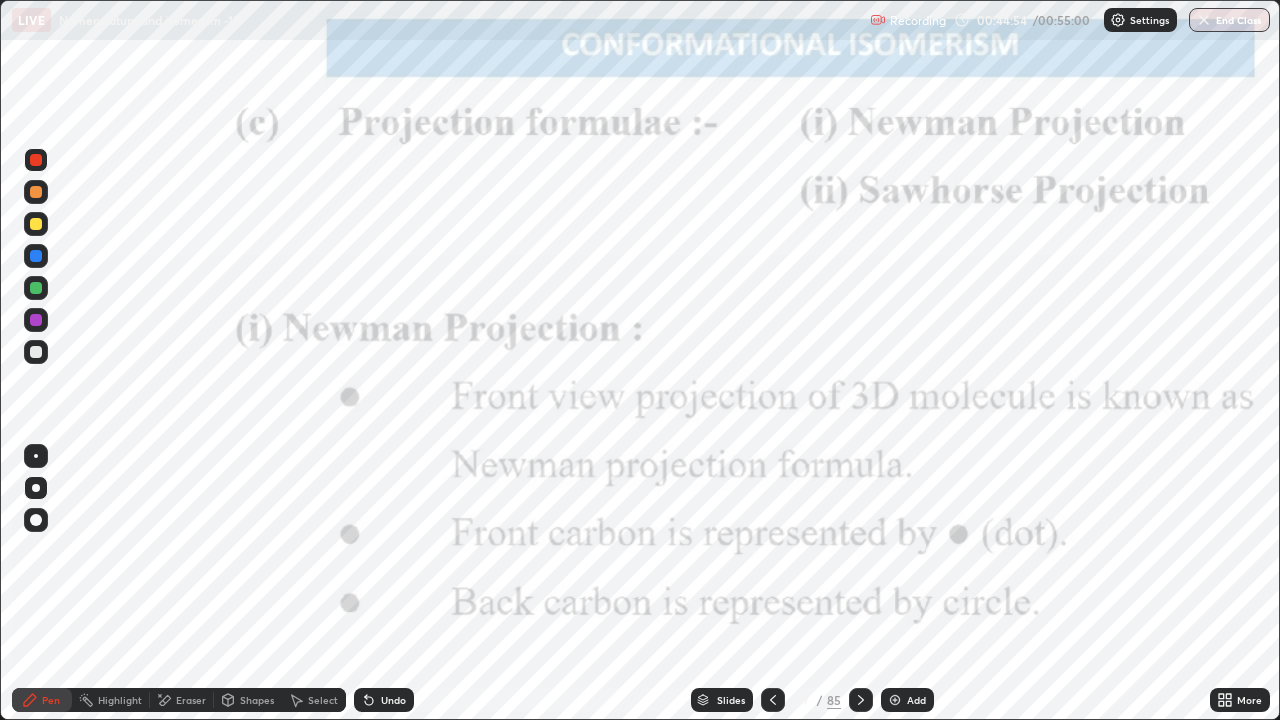 click at bounding box center (773, 700) 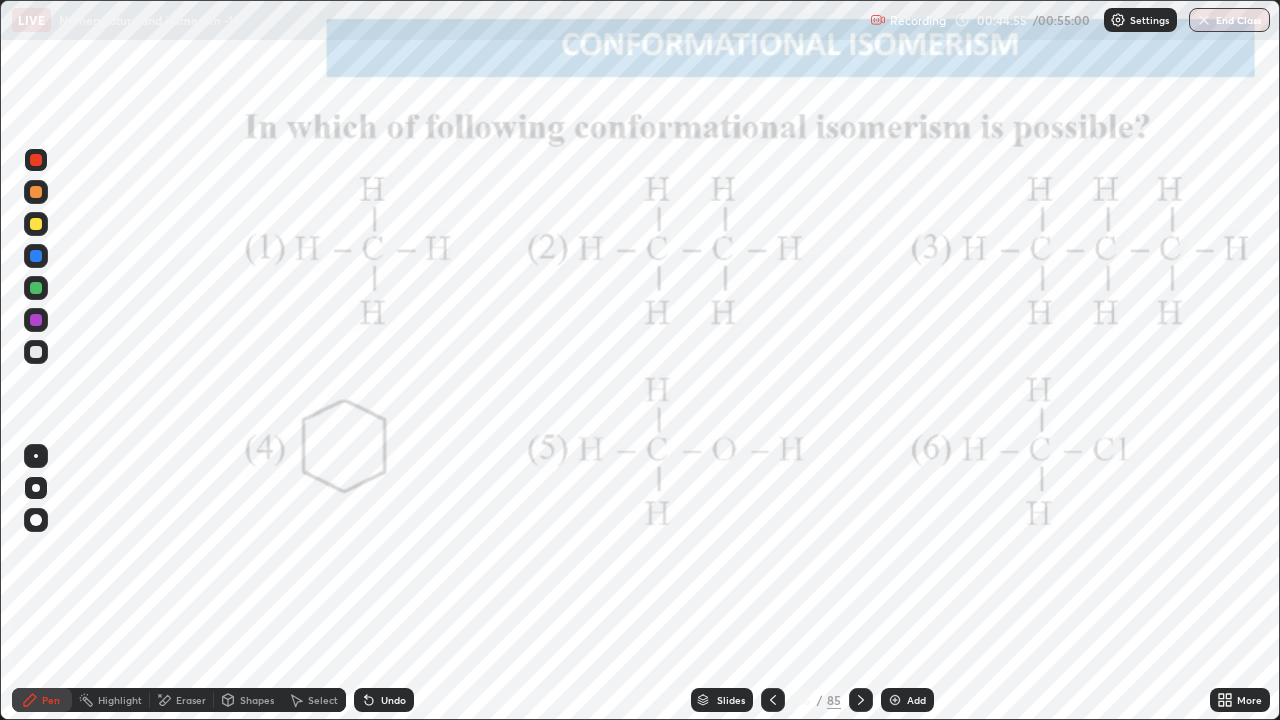 click 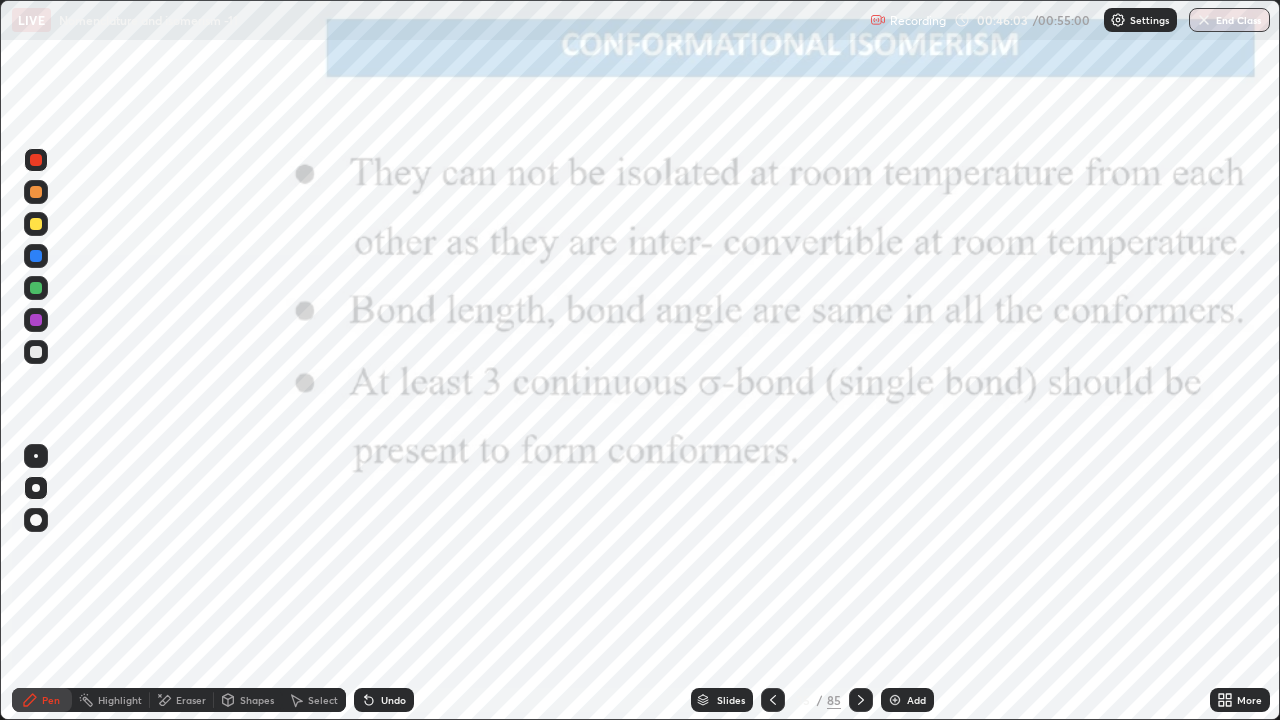 click 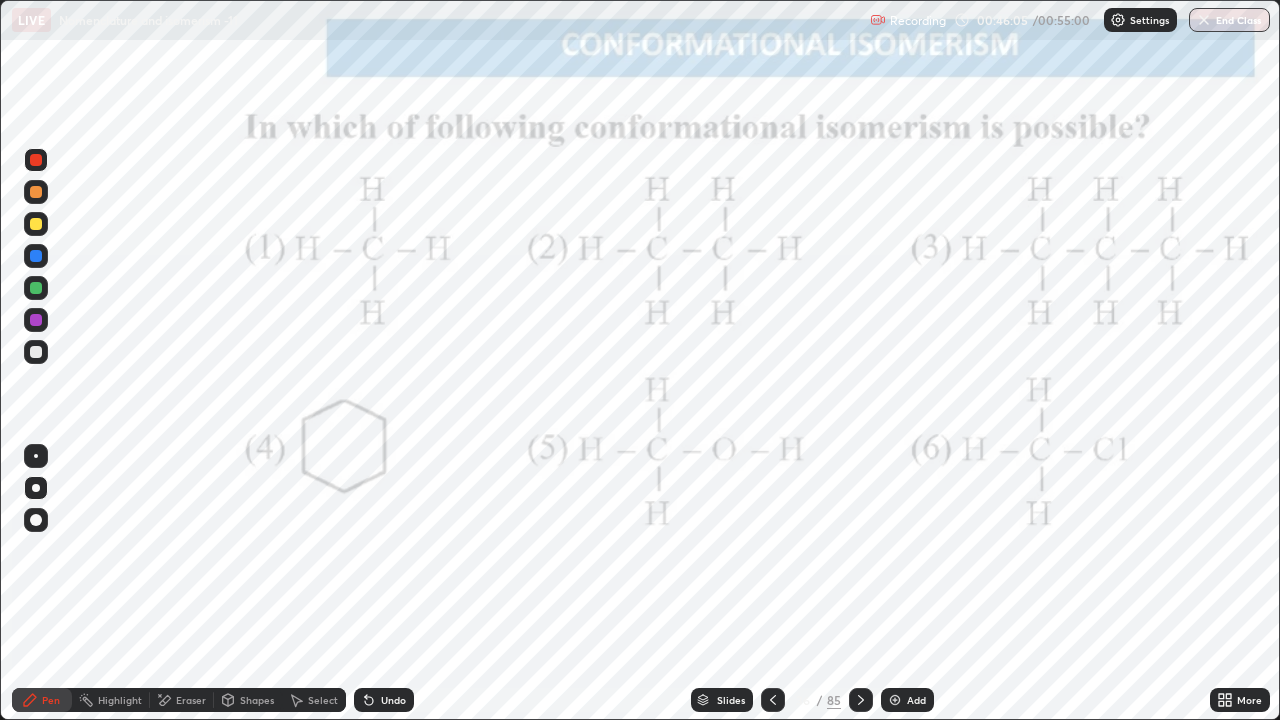 click 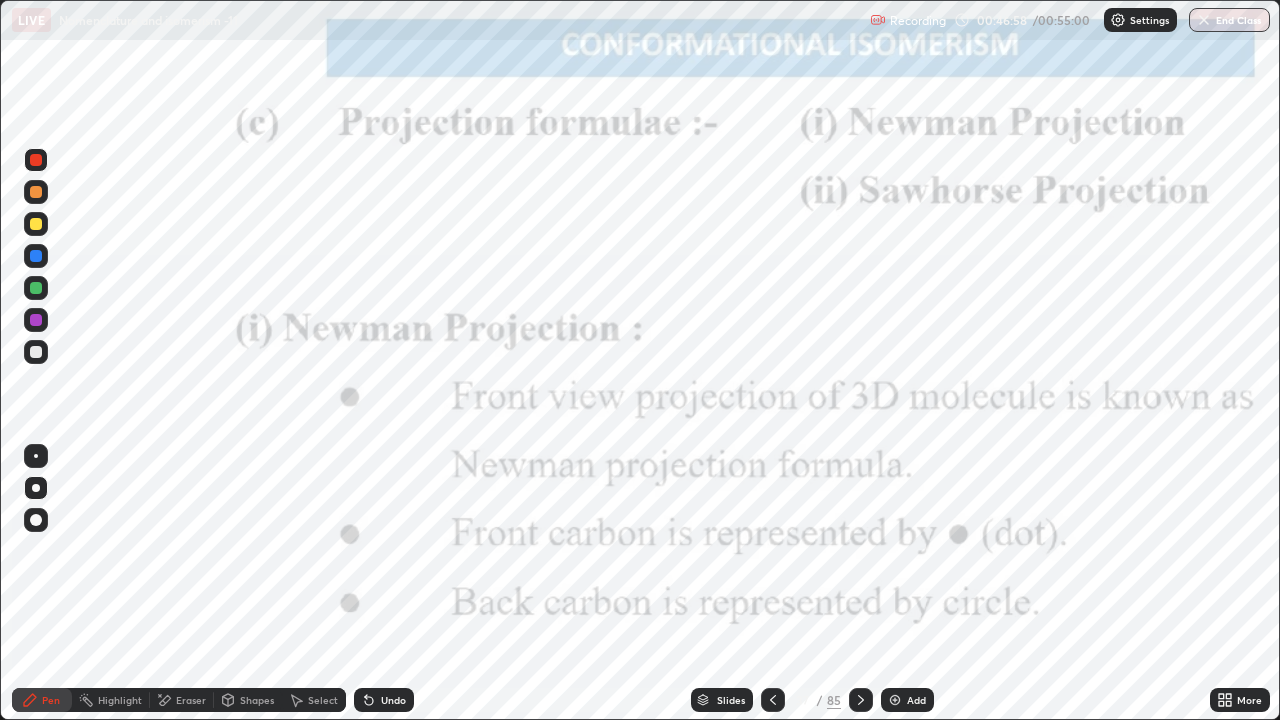 click at bounding box center [895, 700] 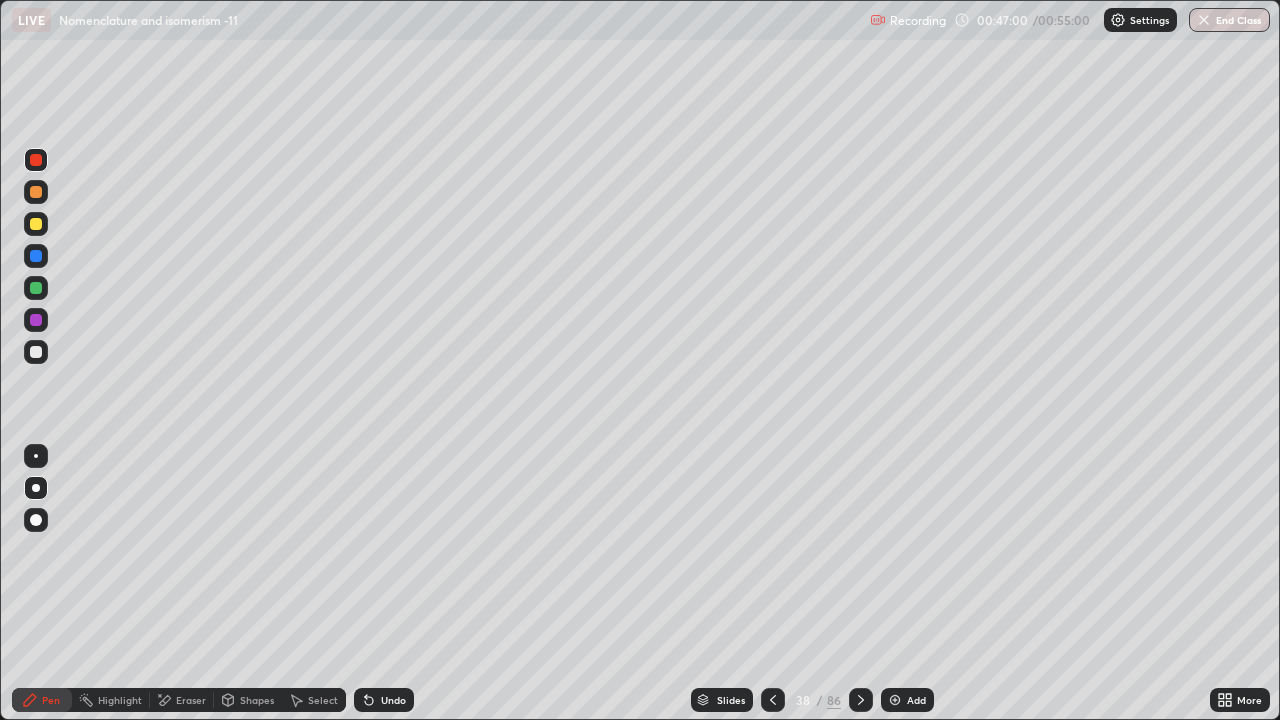 click at bounding box center [36, 352] 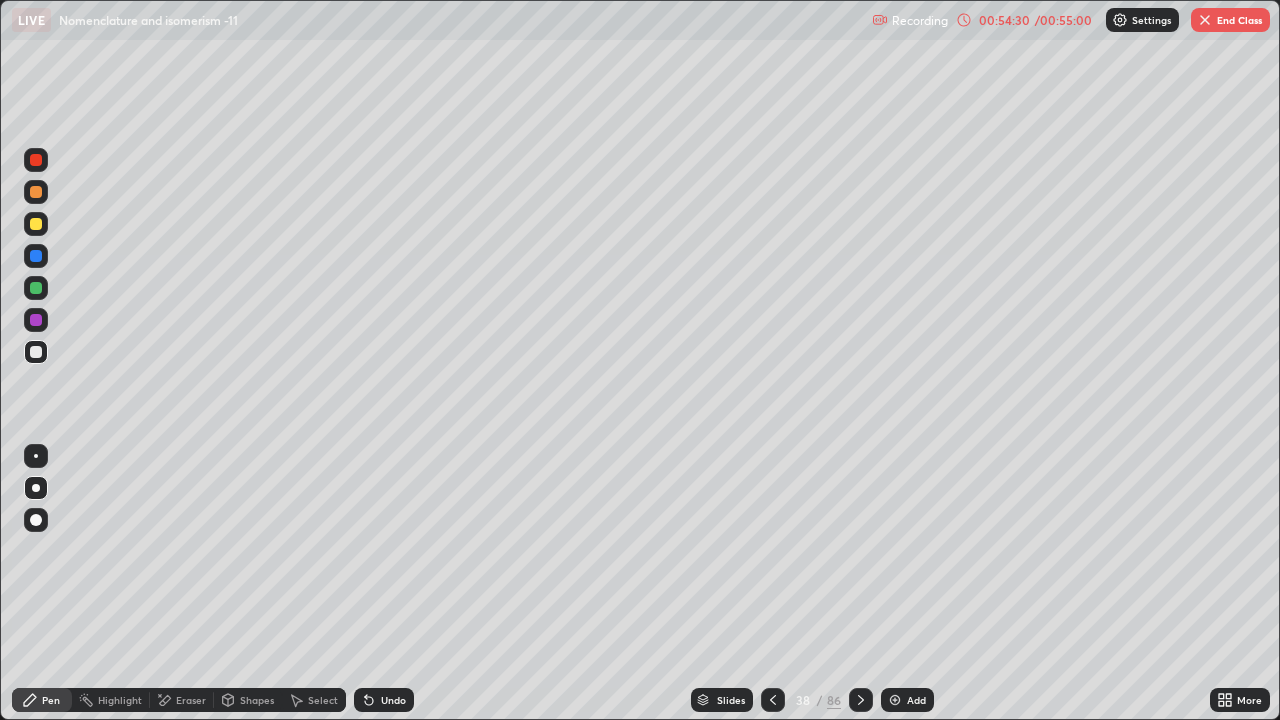click at bounding box center (861, 700) 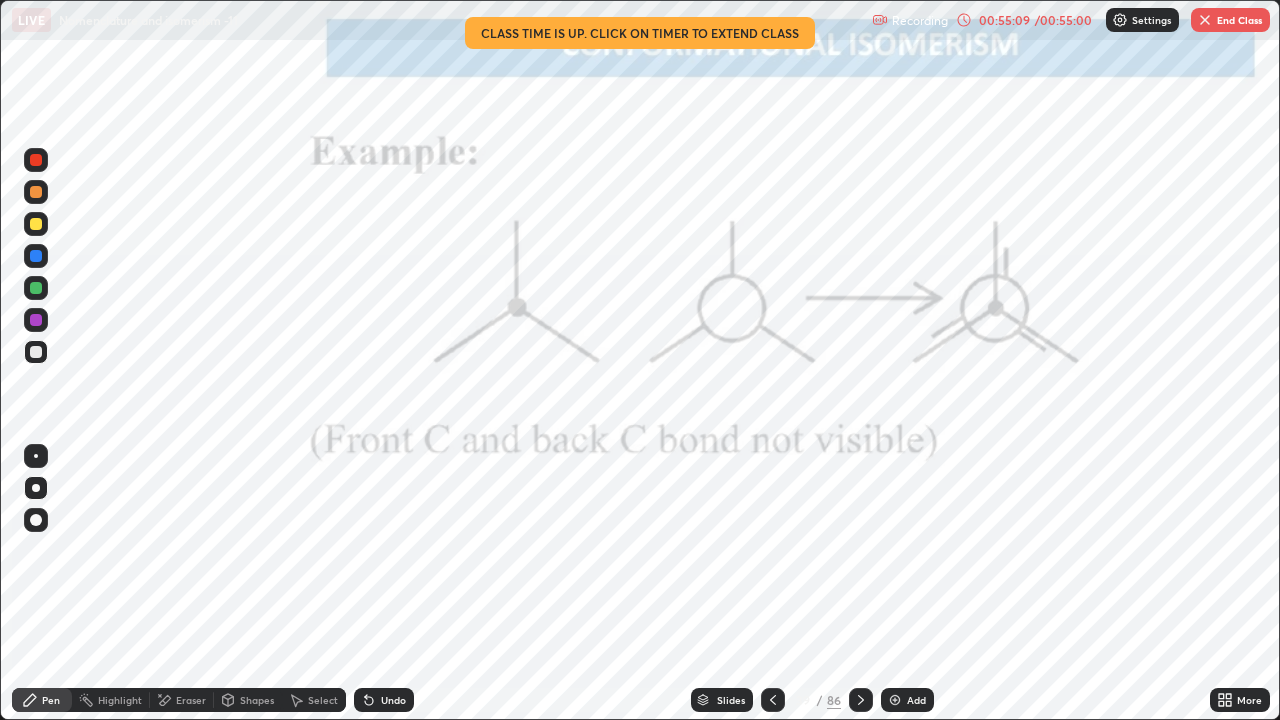 click at bounding box center [36, 160] 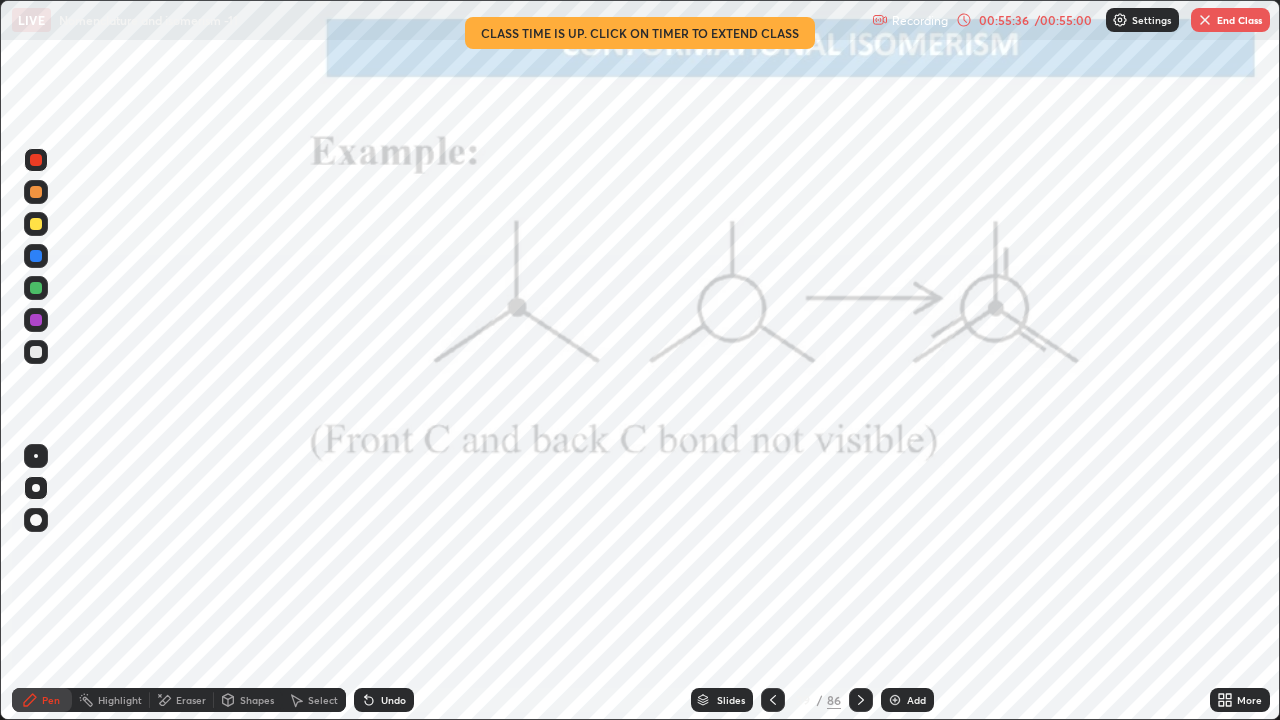 click 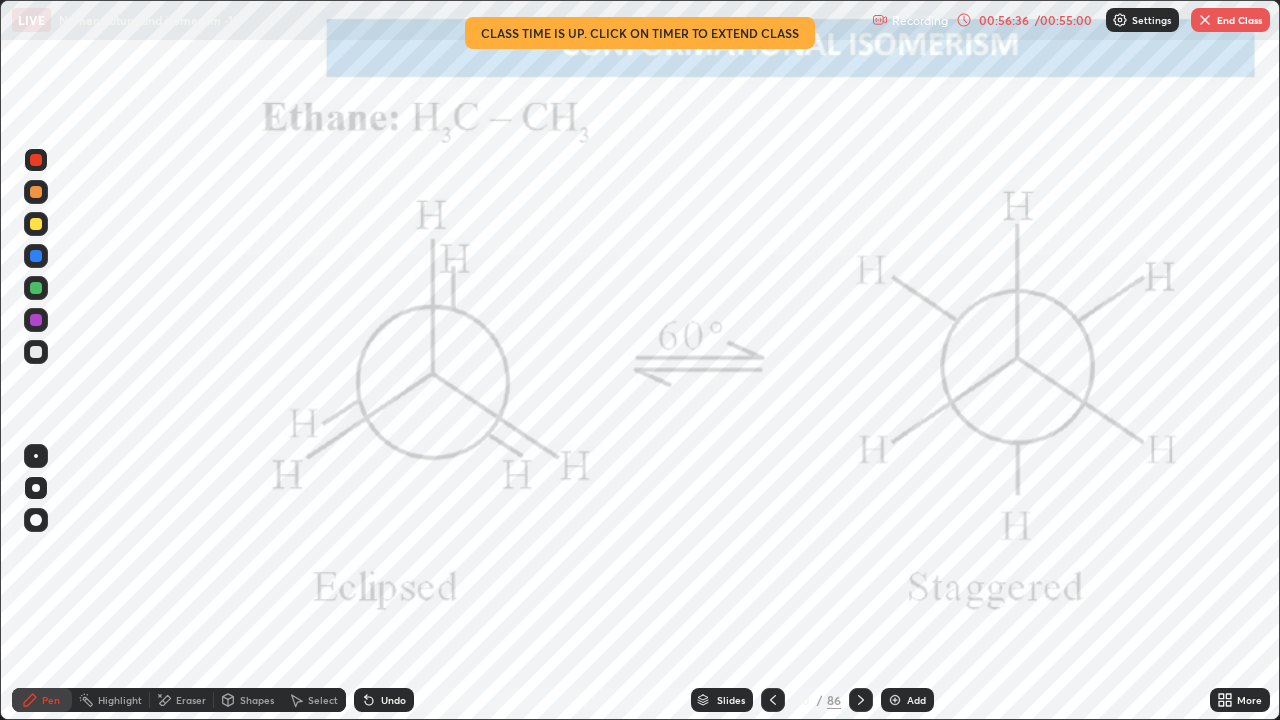 click 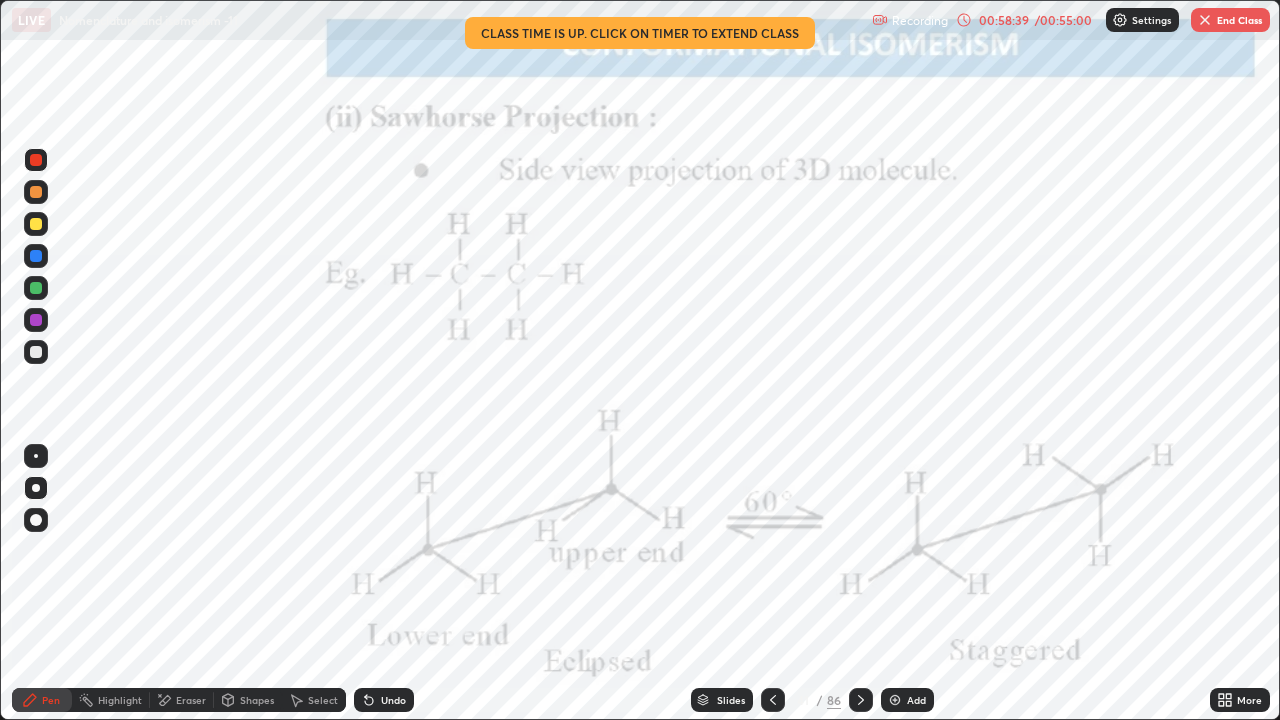 click at bounding box center [861, 700] 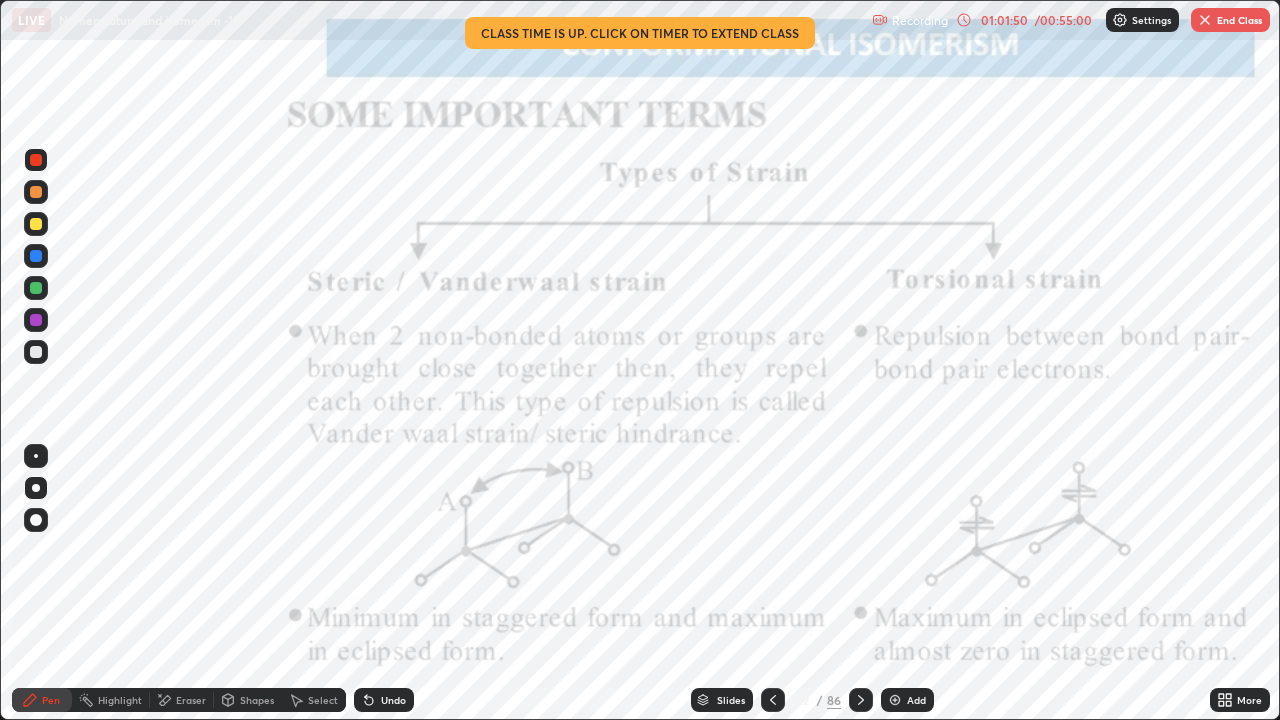 click on "End Class" at bounding box center (1230, 20) 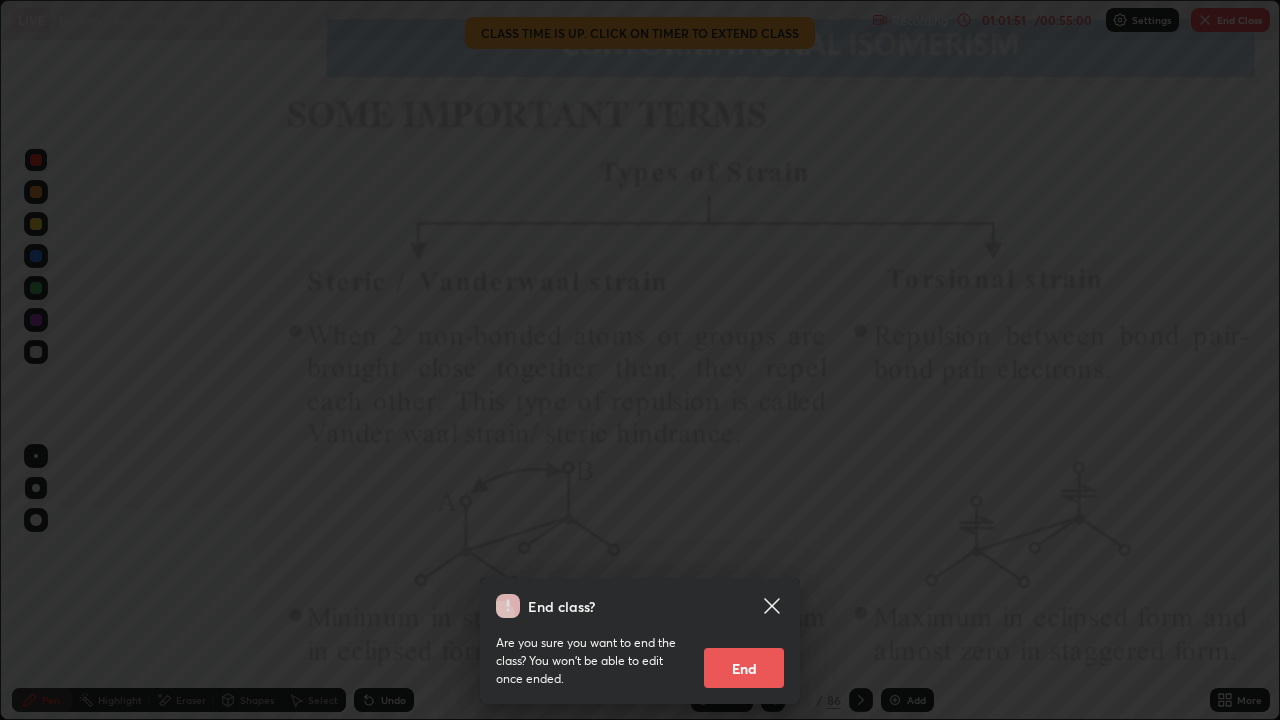 click on "End" at bounding box center (744, 668) 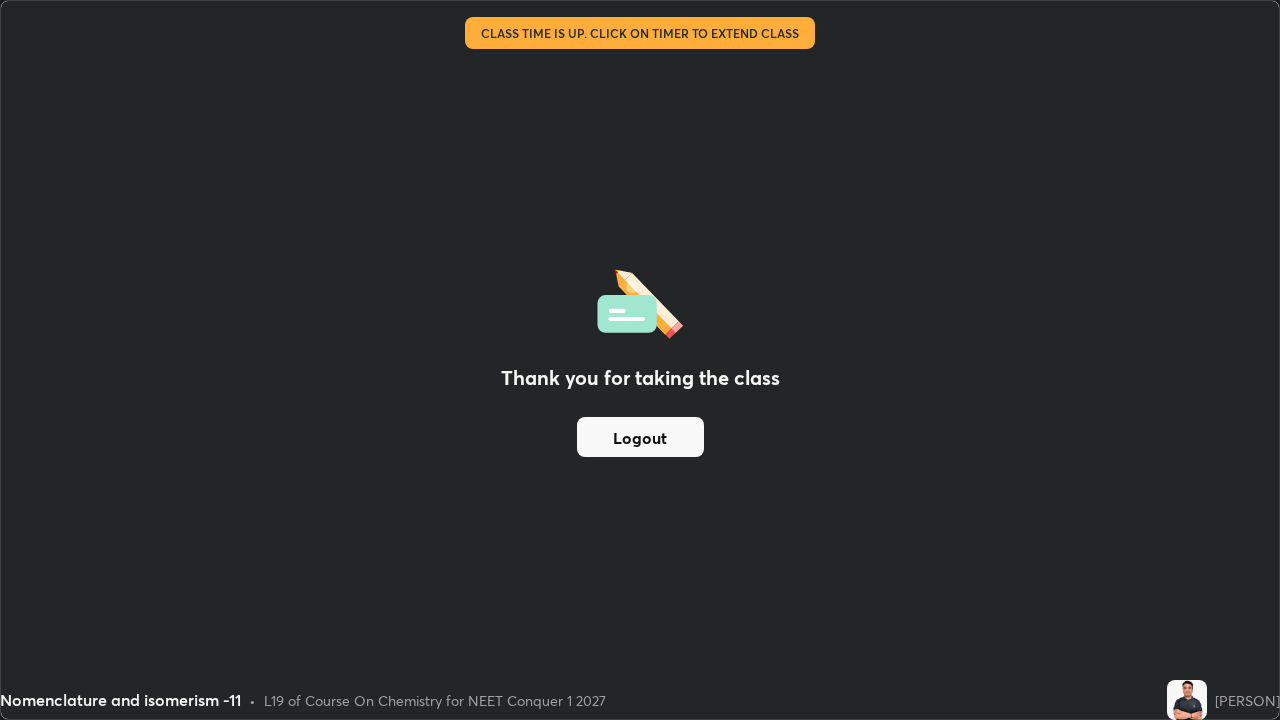 click on "Logout" at bounding box center [640, 437] 